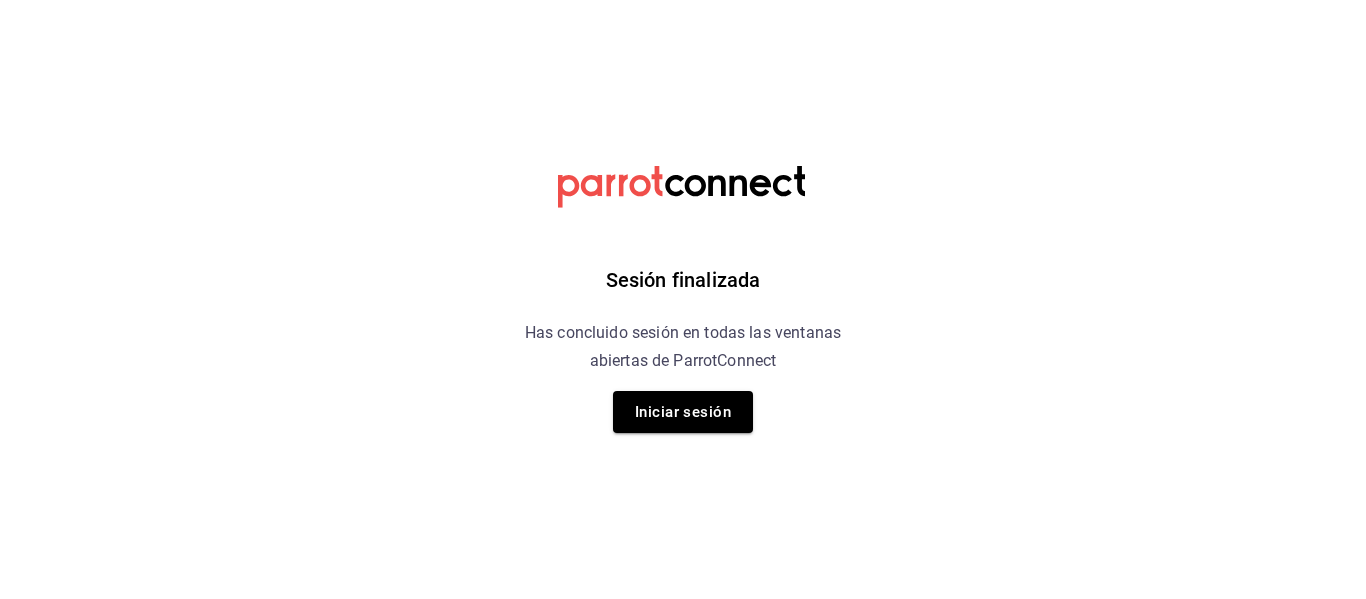 scroll, scrollTop: 0, scrollLeft: 0, axis: both 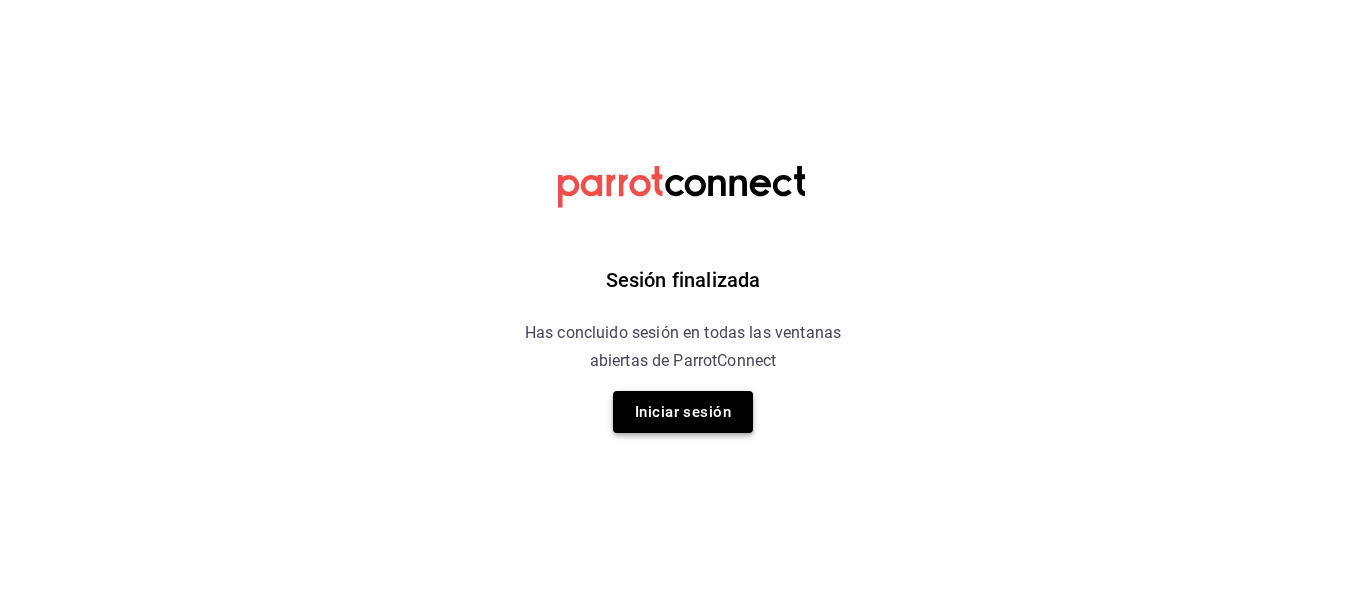 click on "Iniciar sesión" at bounding box center (683, 412) 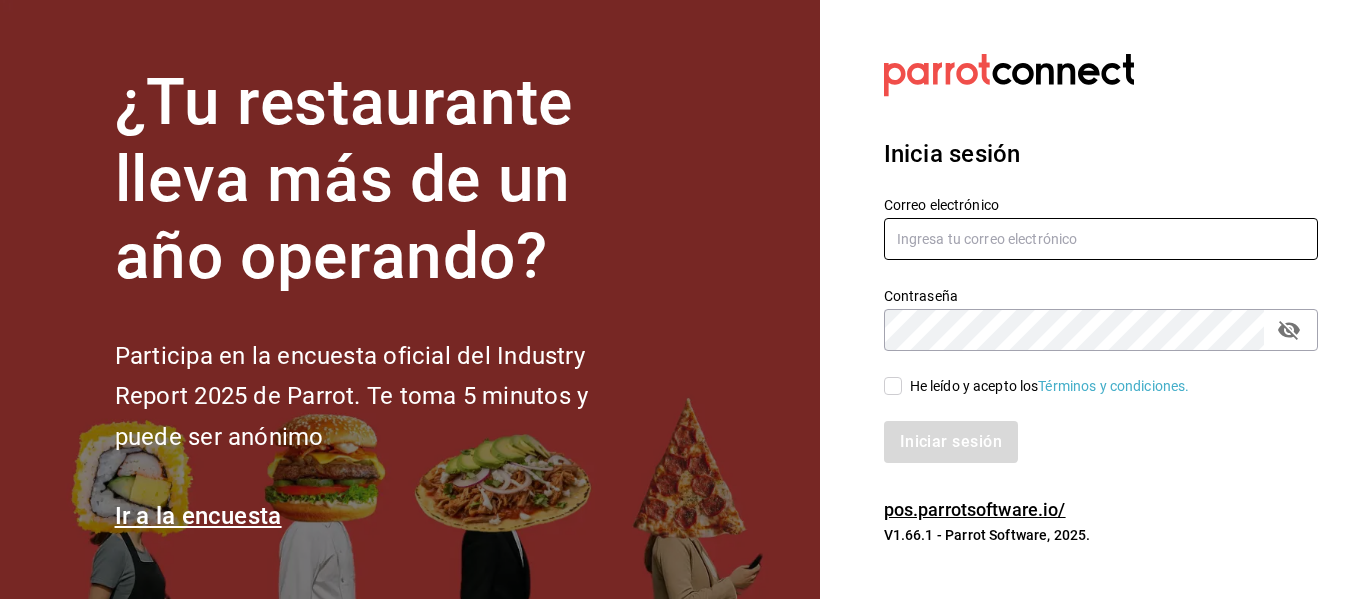 type on "[USERNAME]@example.com" 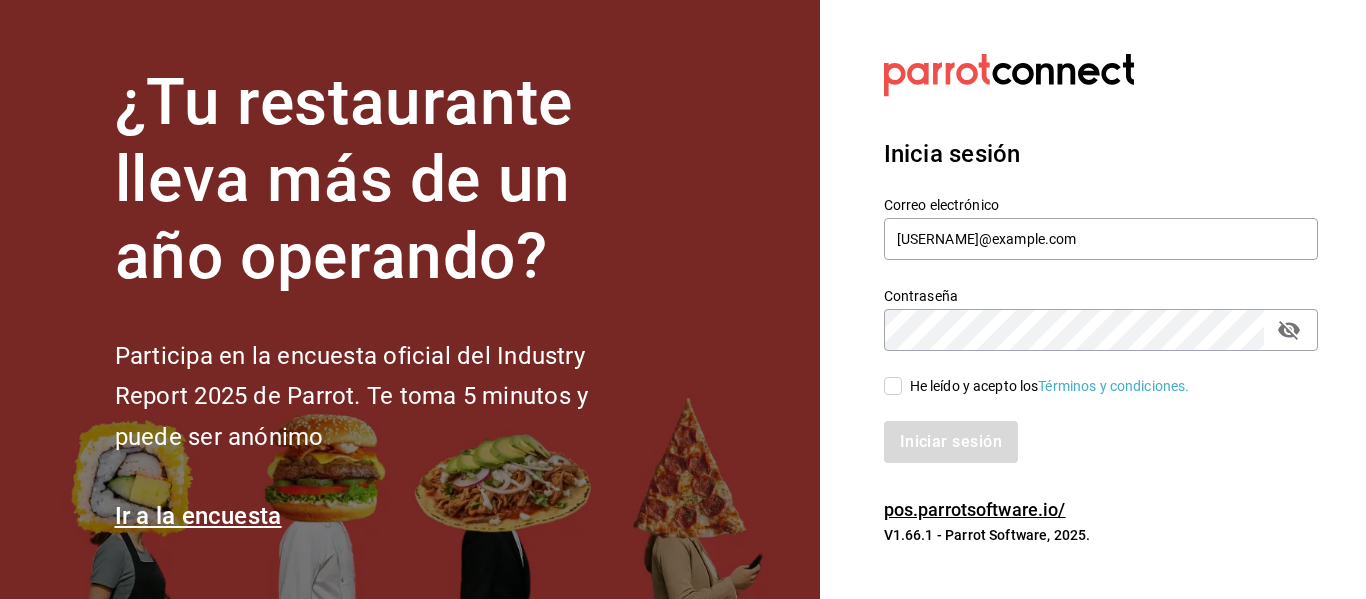 click on "He leído y acepto los  Términos y condiciones." at bounding box center (893, 386) 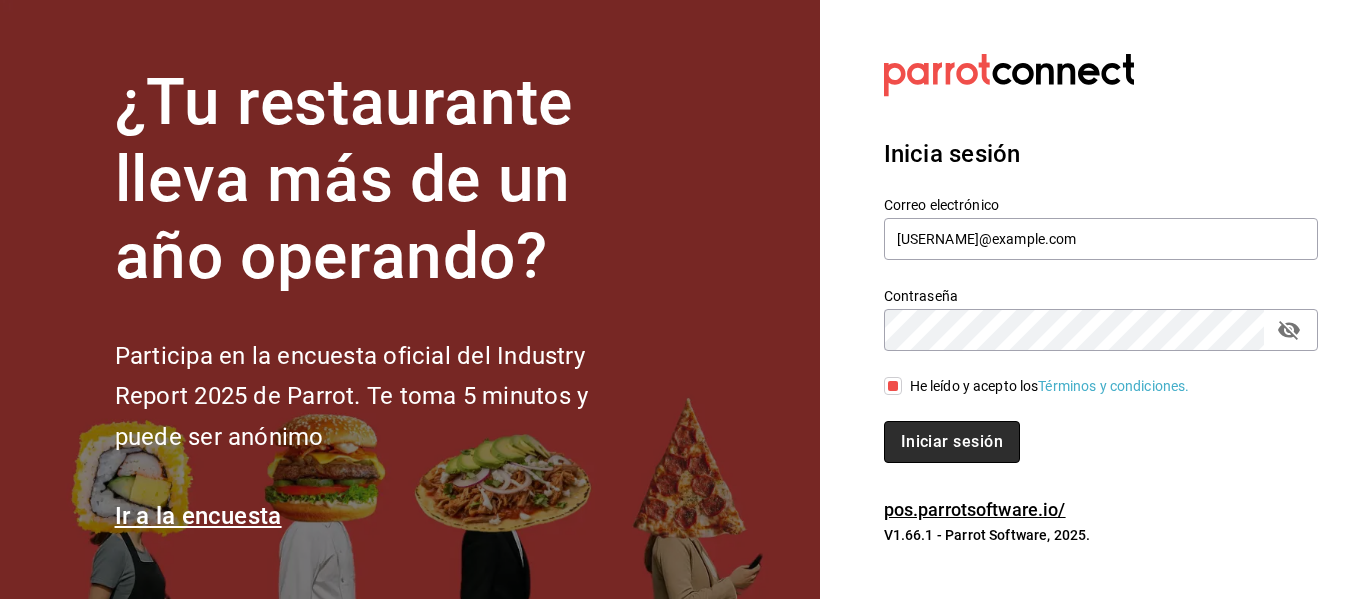 click on "Iniciar sesión" at bounding box center (952, 442) 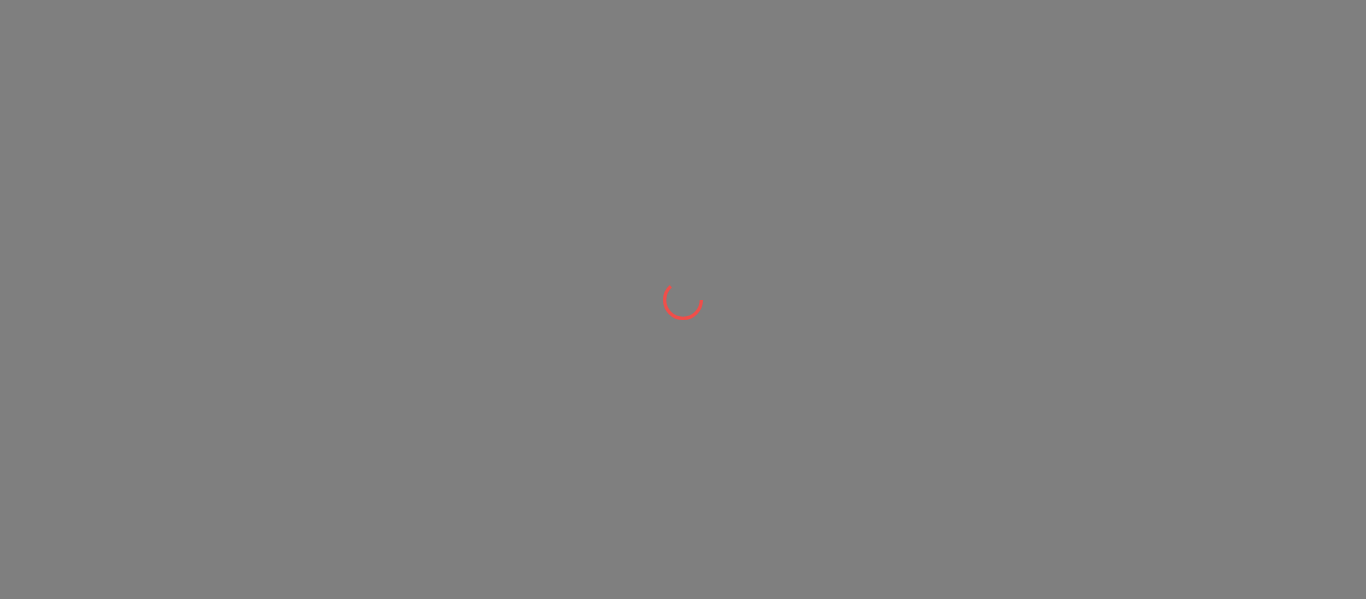 scroll, scrollTop: 0, scrollLeft: 0, axis: both 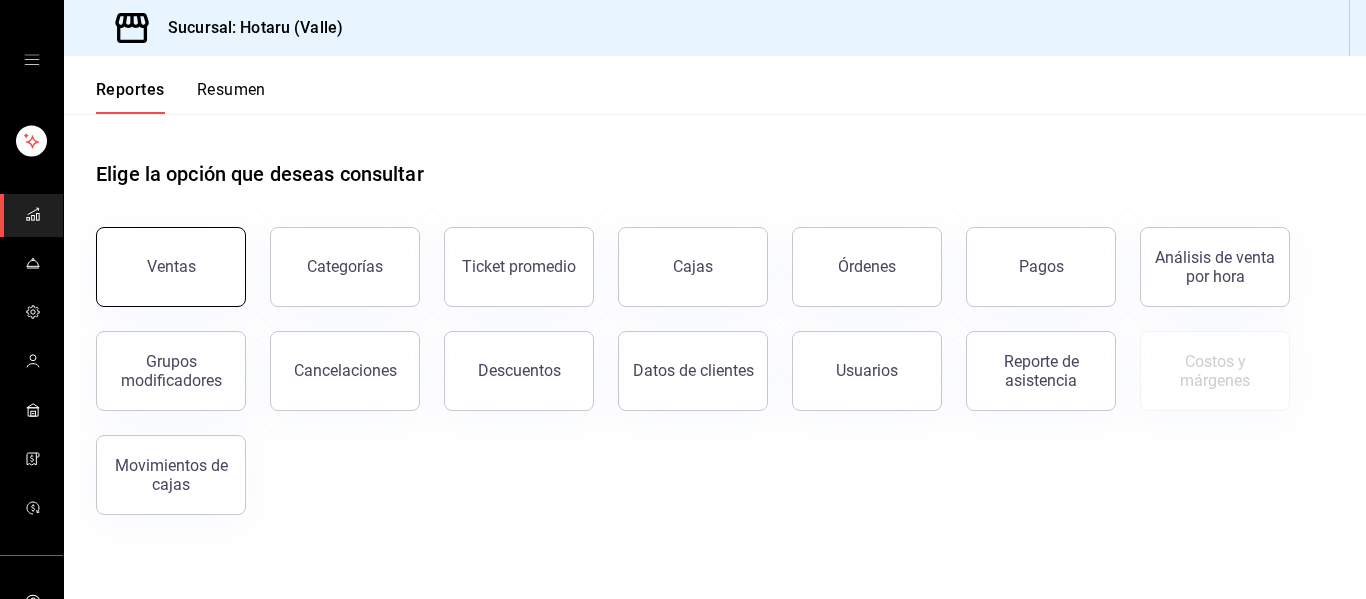 click on "Ventas" at bounding box center (171, 267) 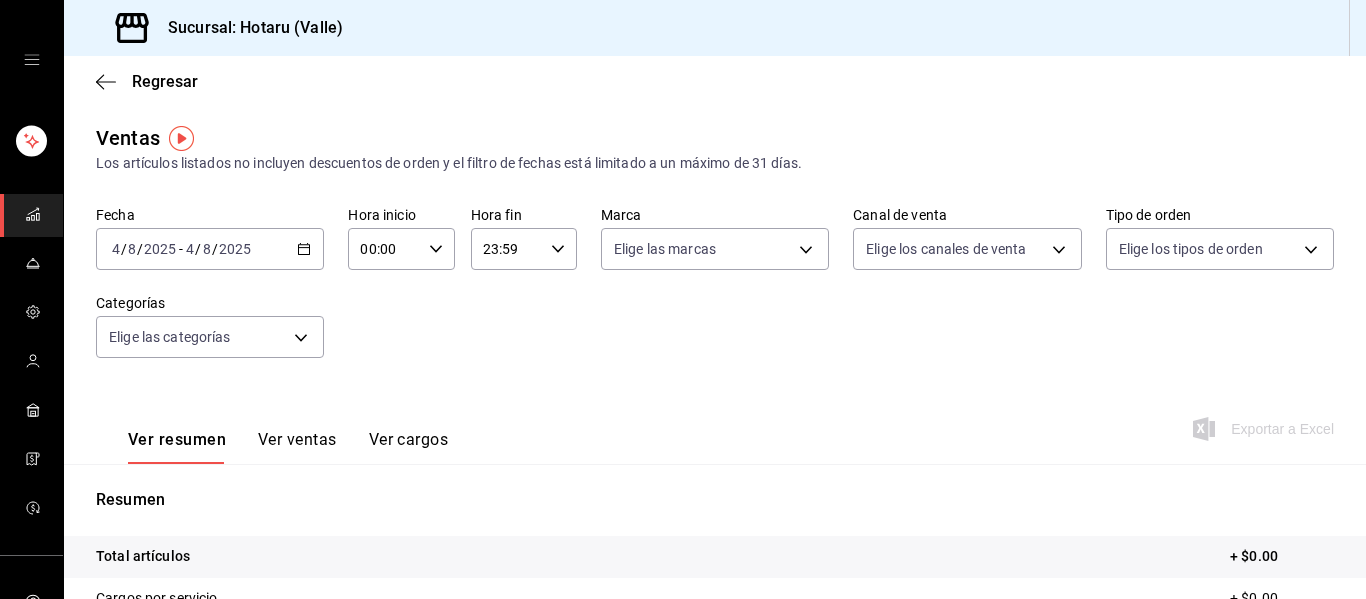 click on "2025-08-04 4 / 8 / 2025 - 2025-08-04 4 / 8 / 2025" at bounding box center (210, 249) 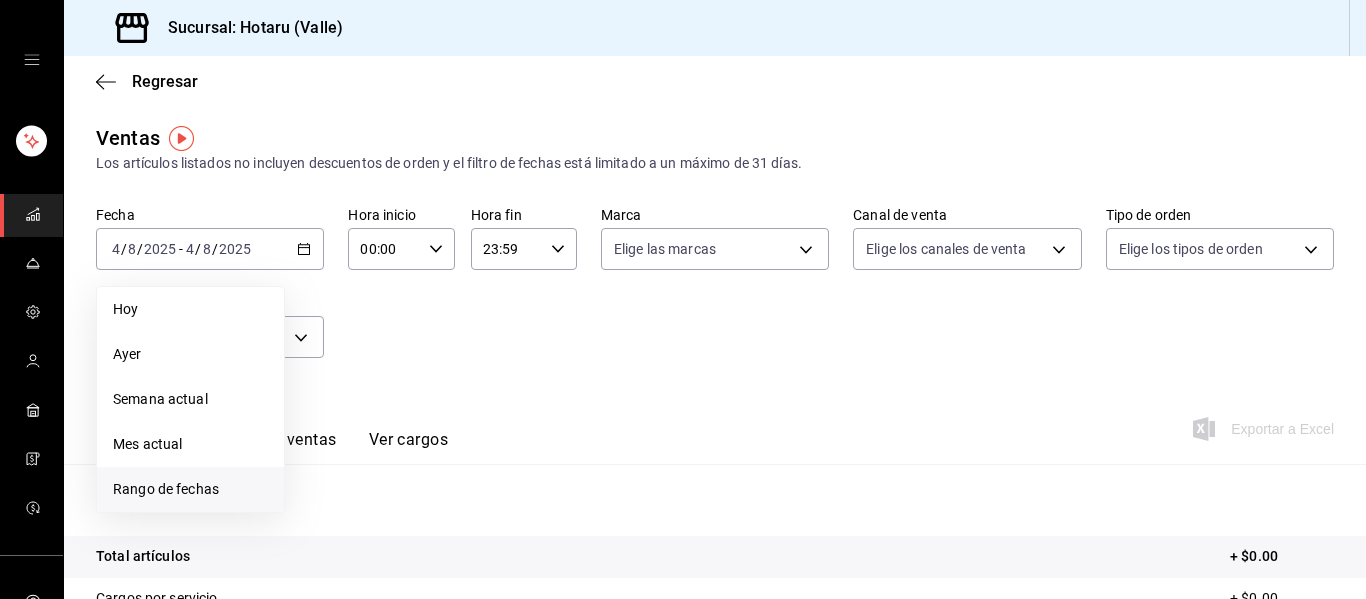 click on "Rango de fechas" at bounding box center (190, 489) 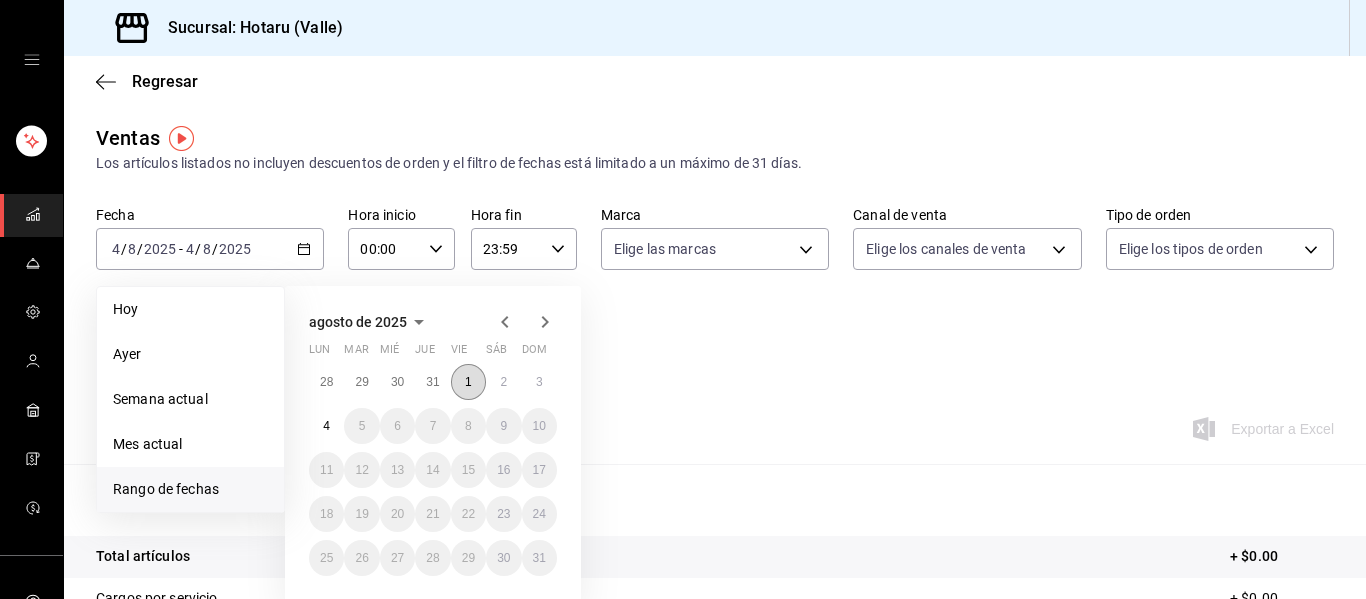 click on "1" at bounding box center (468, 382) 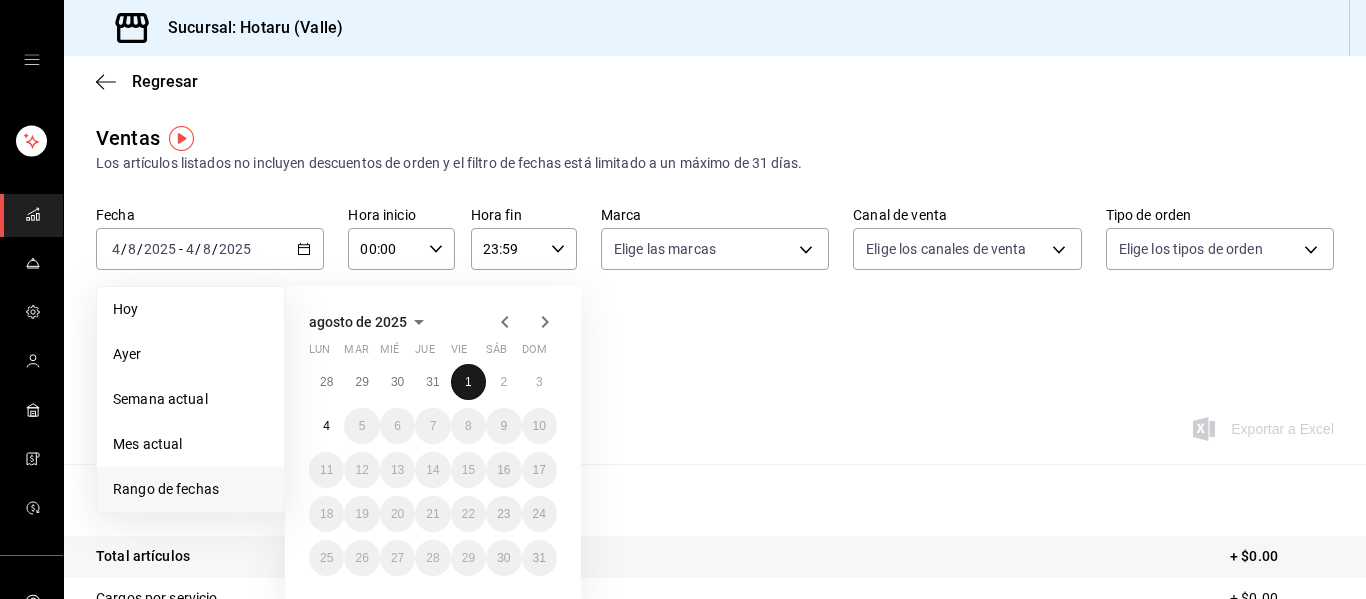 click on "1" at bounding box center [468, 382] 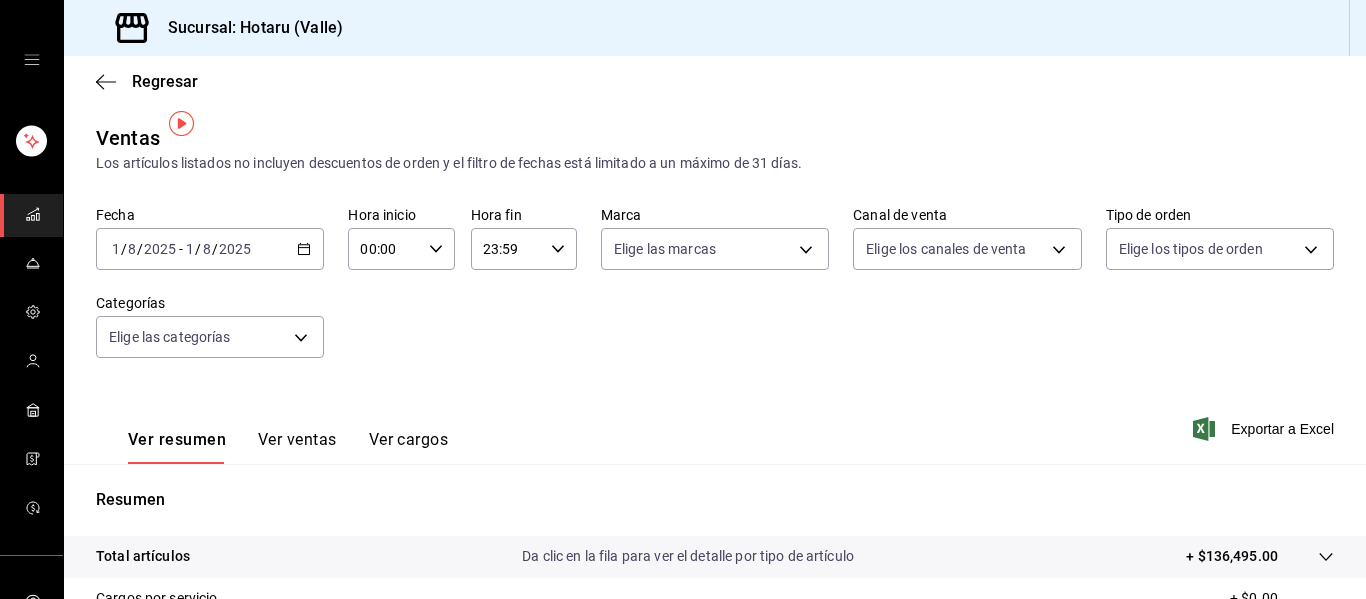 scroll, scrollTop: 359, scrollLeft: 0, axis: vertical 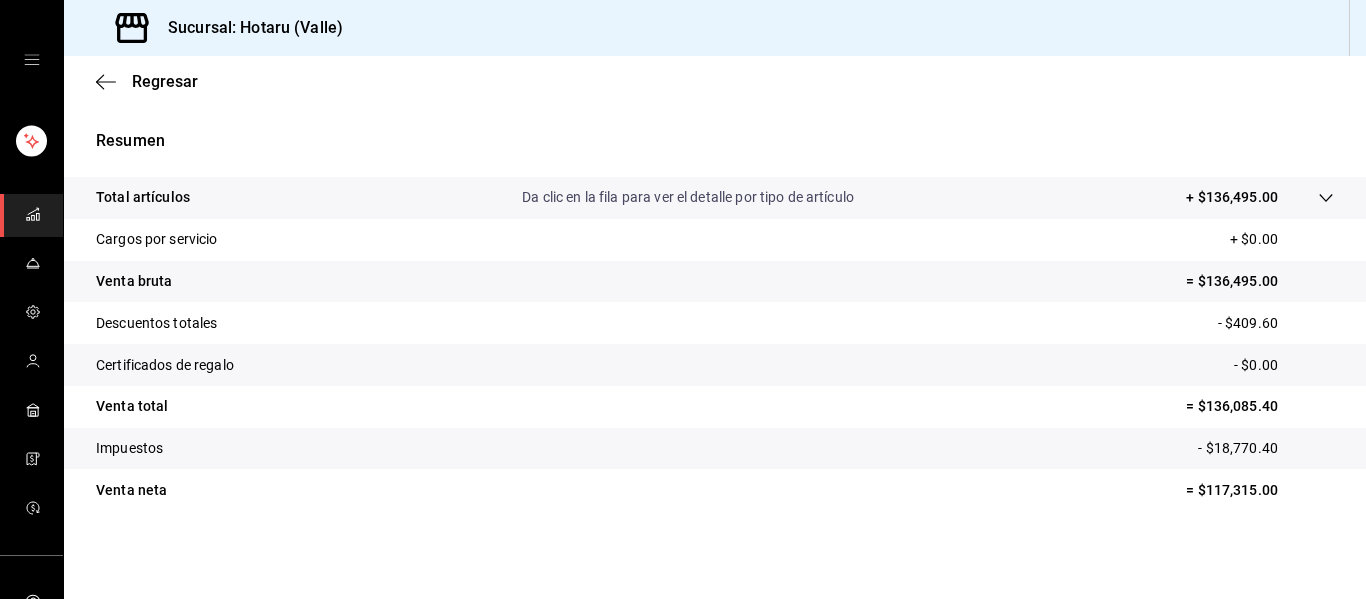 click 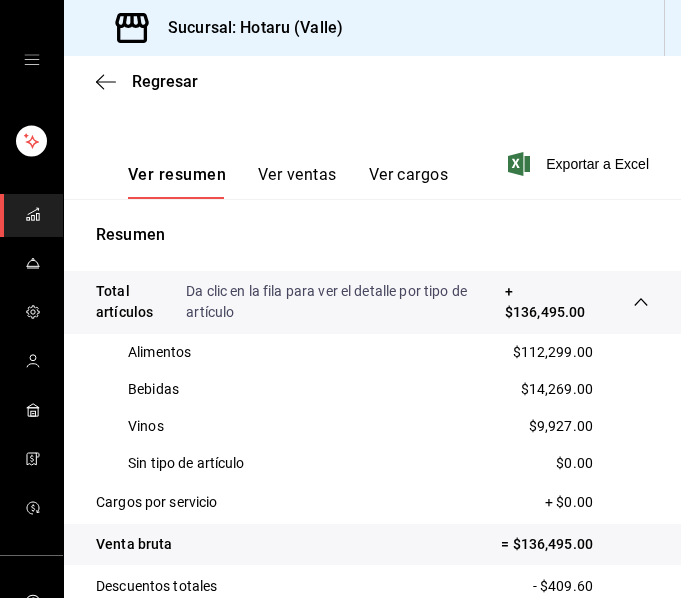 scroll, scrollTop: 138, scrollLeft: 0, axis: vertical 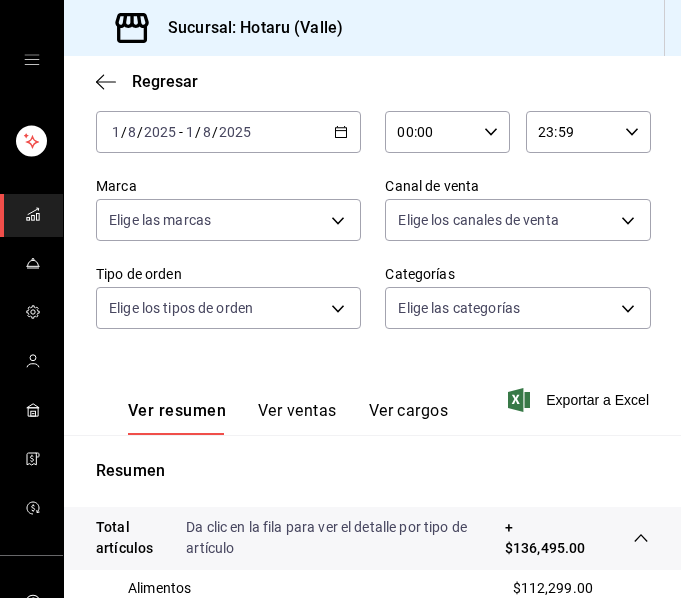 click 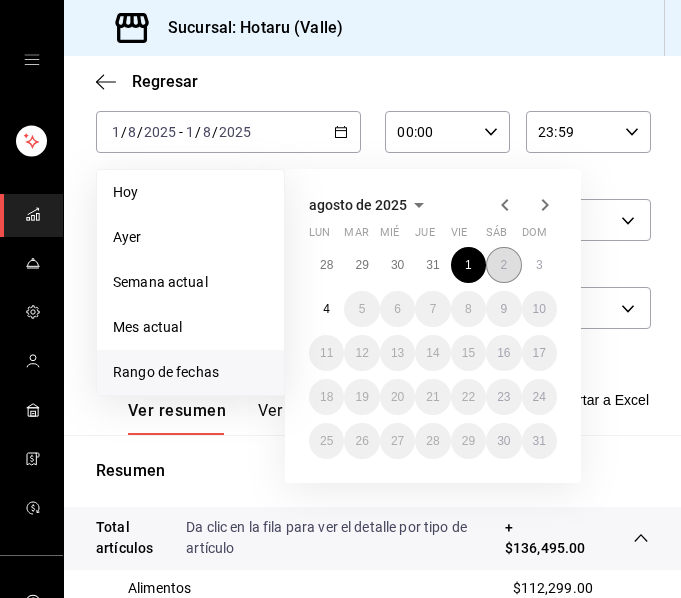 click on "2" at bounding box center [503, 265] 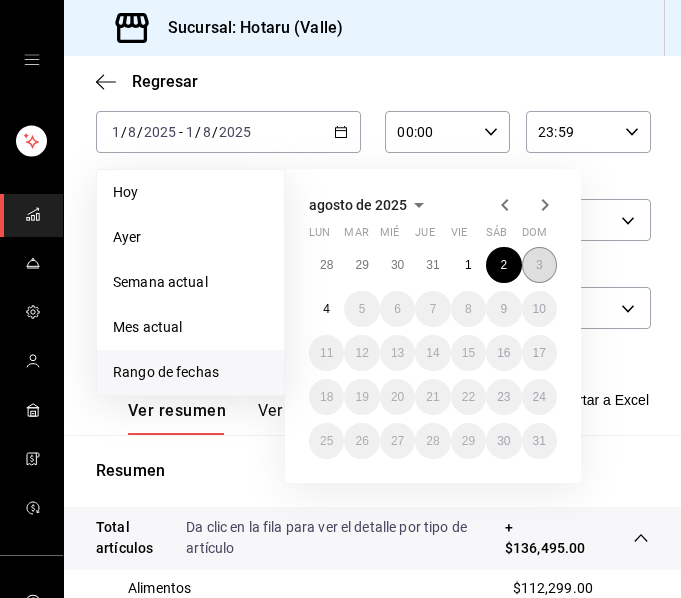 click on "3" at bounding box center (539, 265) 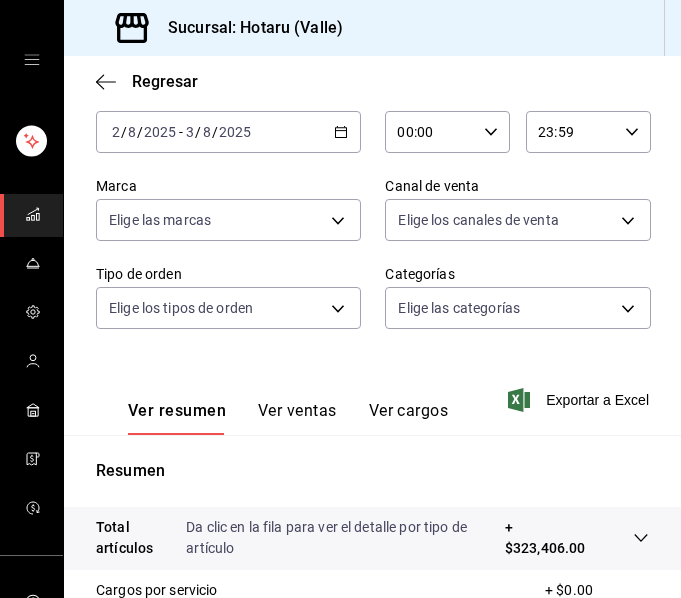 click on "23:59" at bounding box center [571, 132] 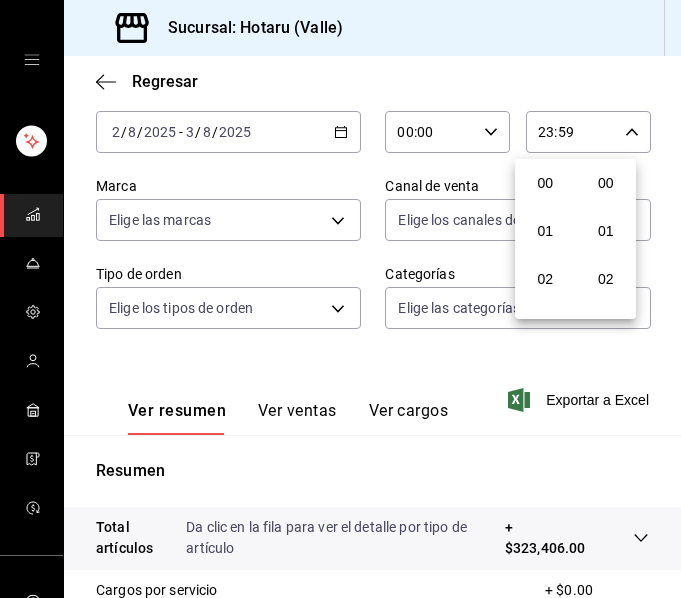scroll, scrollTop: 992, scrollLeft: 0, axis: vertical 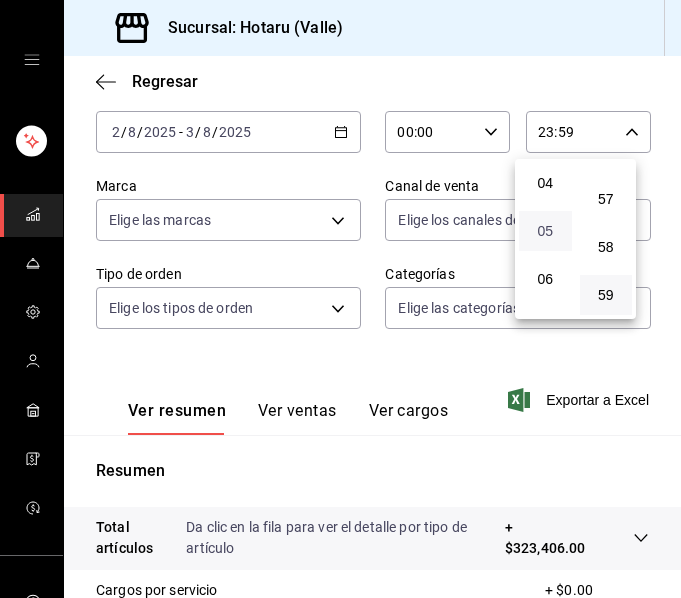 click on "05" at bounding box center (545, 231) 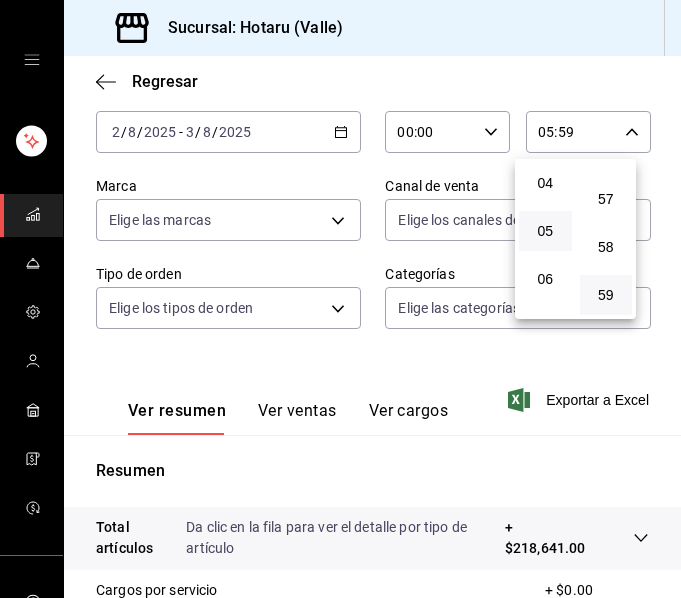 drag, startPoint x: 678, startPoint y: 401, endPoint x: 681, endPoint y: 536, distance: 135.03333 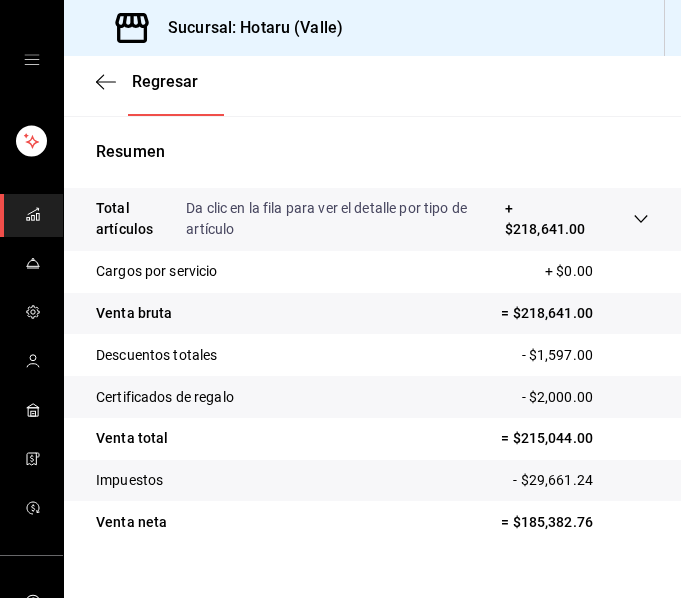 scroll, scrollTop: 481, scrollLeft: 0, axis: vertical 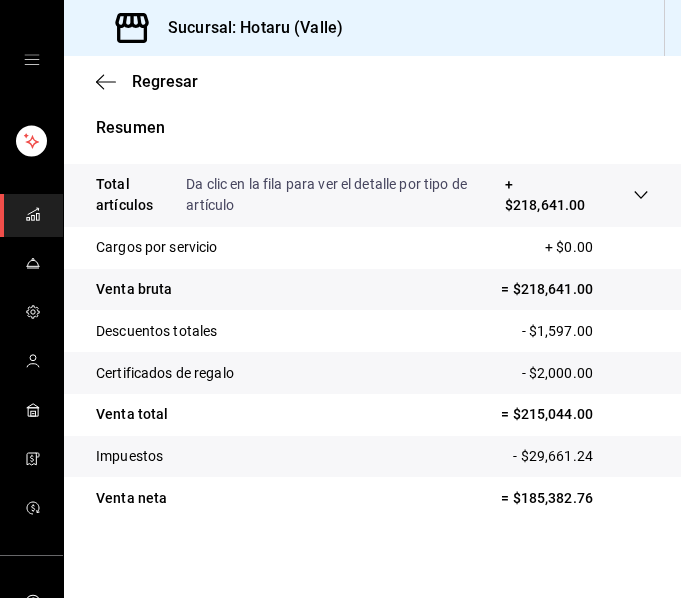 click at bounding box center [621, 195] 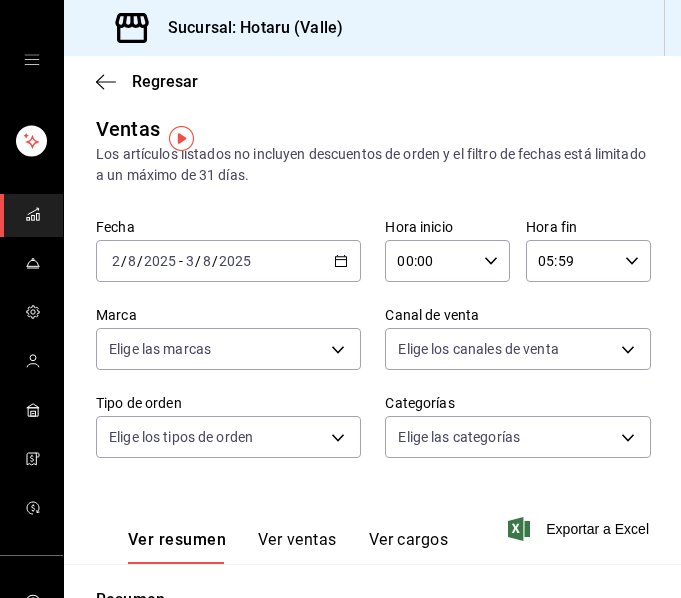 scroll, scrollTop: 0, scrollLeft: 0, axis: both 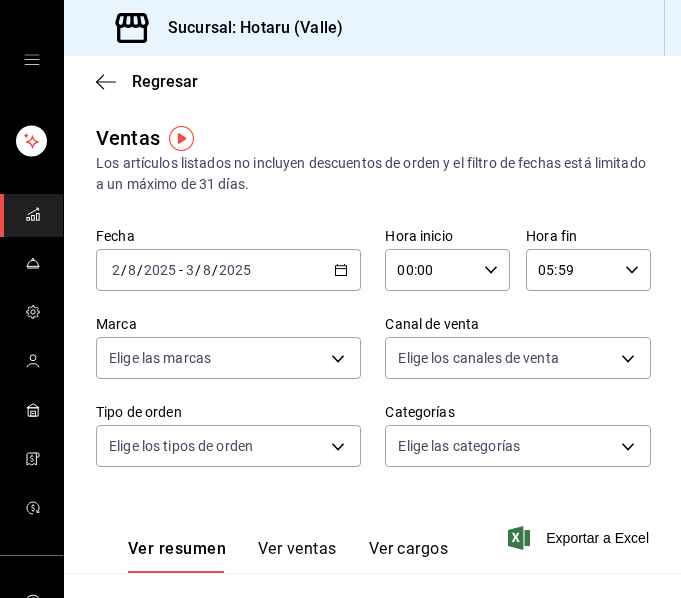 click 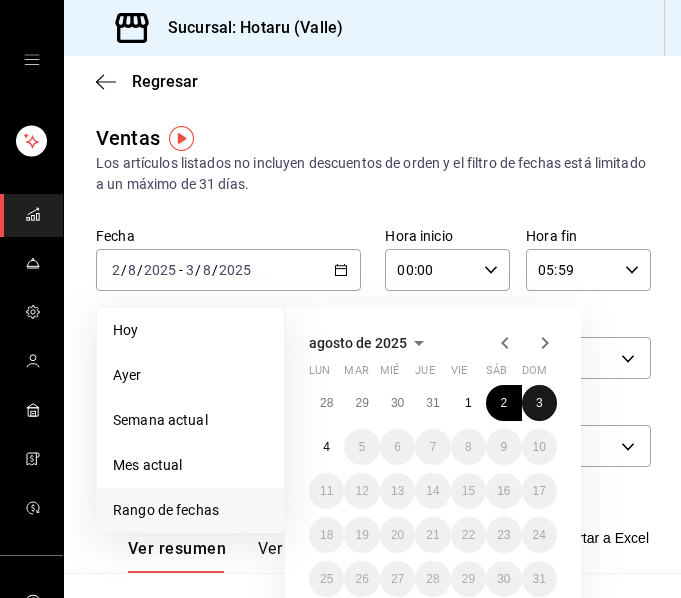 click on "3" at bounding box center [539, 403] 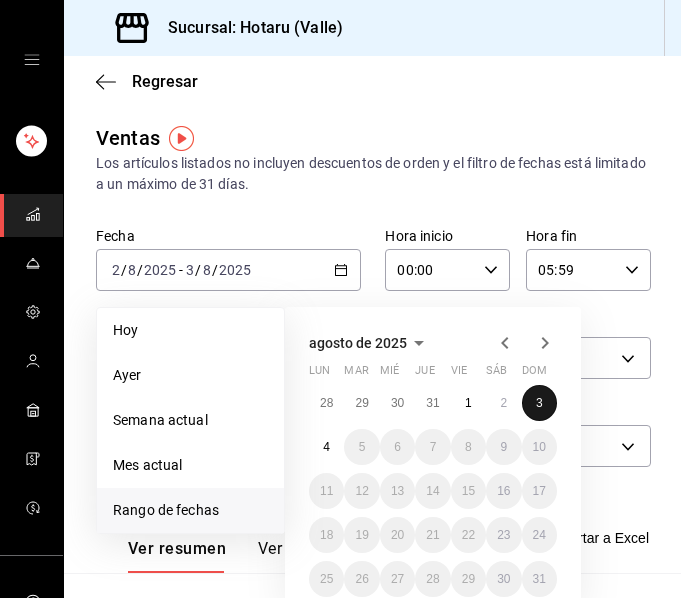 click on "3" at bounding box center [539, 403] 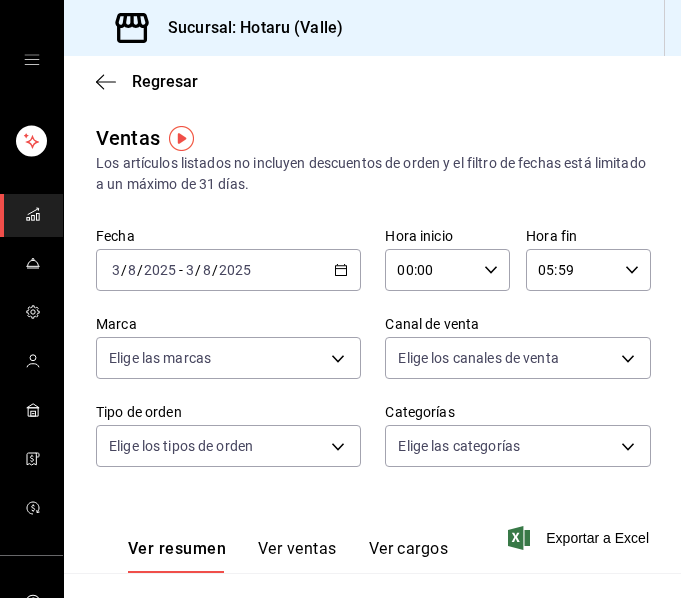 click on "00:00 Hora inicio" at bounding box center (447, 270) 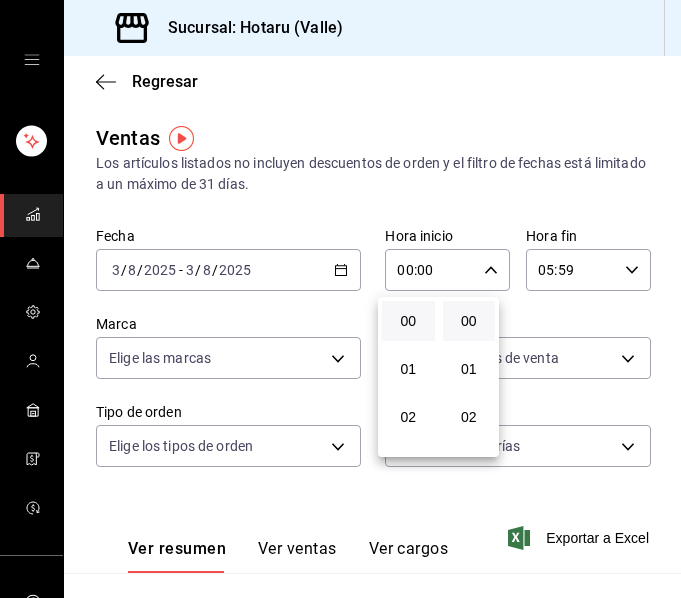 scroll, scrollTop: 100, scrollLeft: 0, axis: vertical 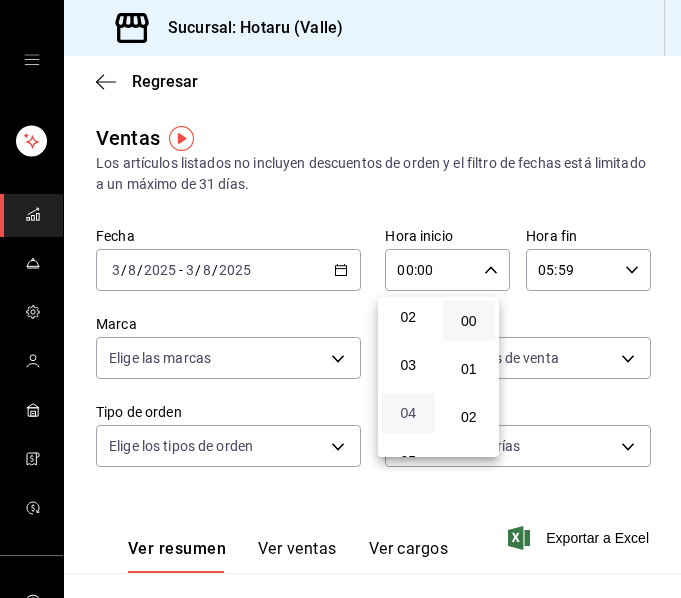 click on "04" at bounding box center (408, 413) 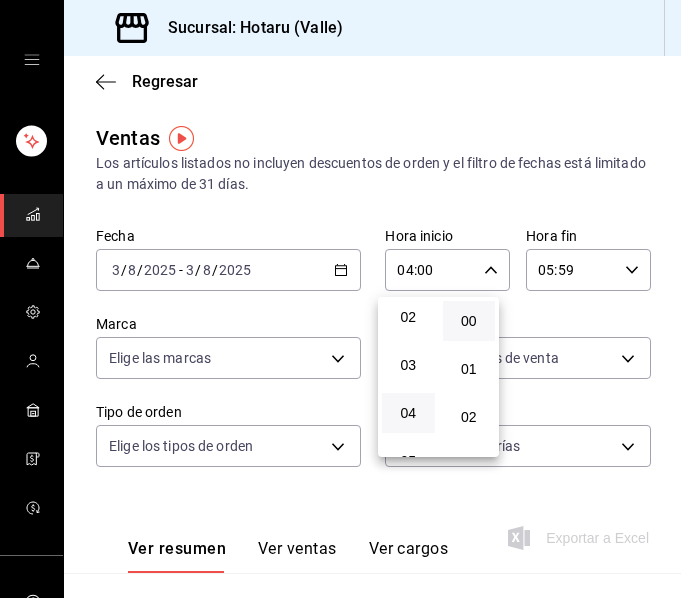 click at bounding box center [340, 299] 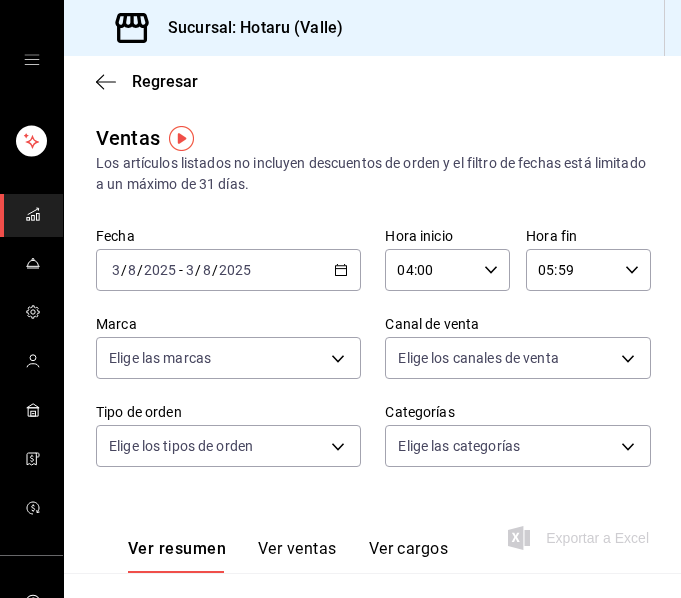click 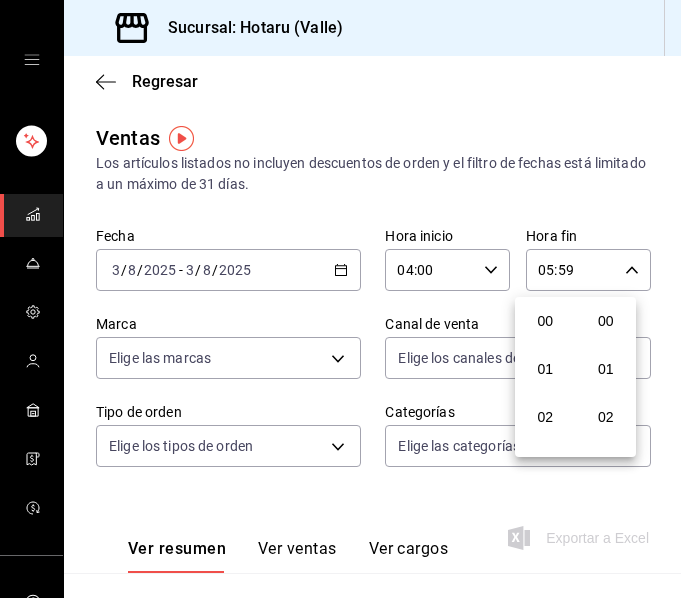 scroll, scrollTop: 240, scrollLeft: 0, axis: vertical 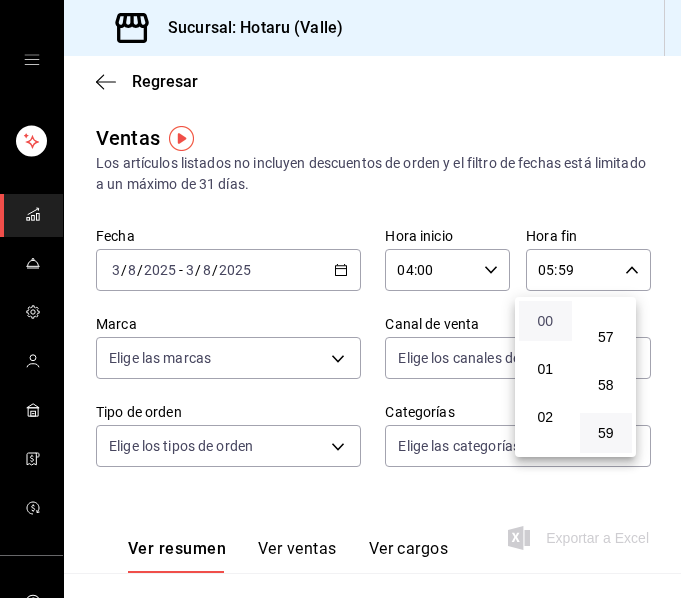 click on "00" at bounding box center [545, 321] 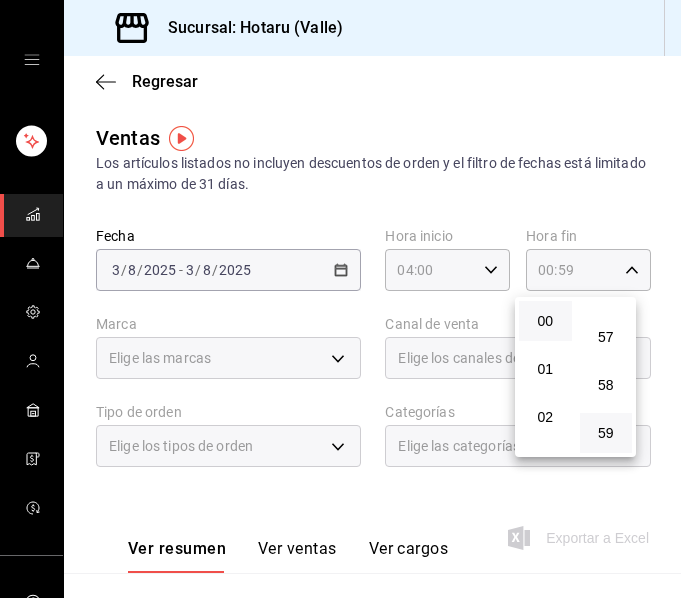click at bounding box center [340, 299] 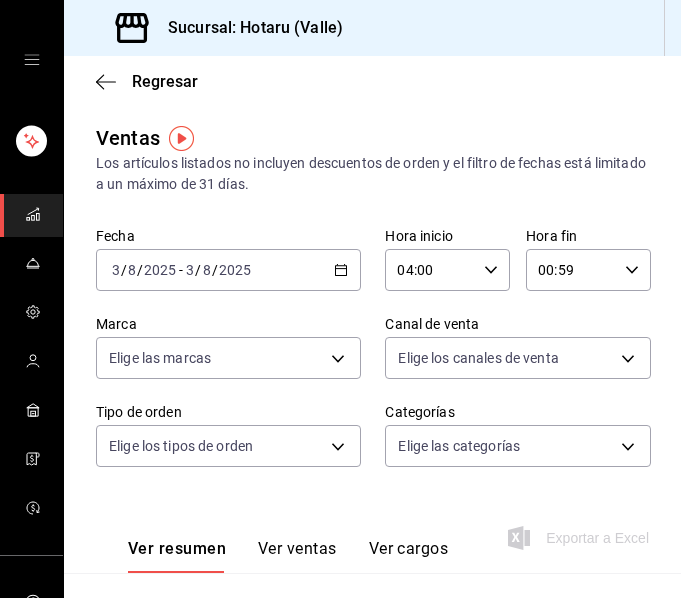 click 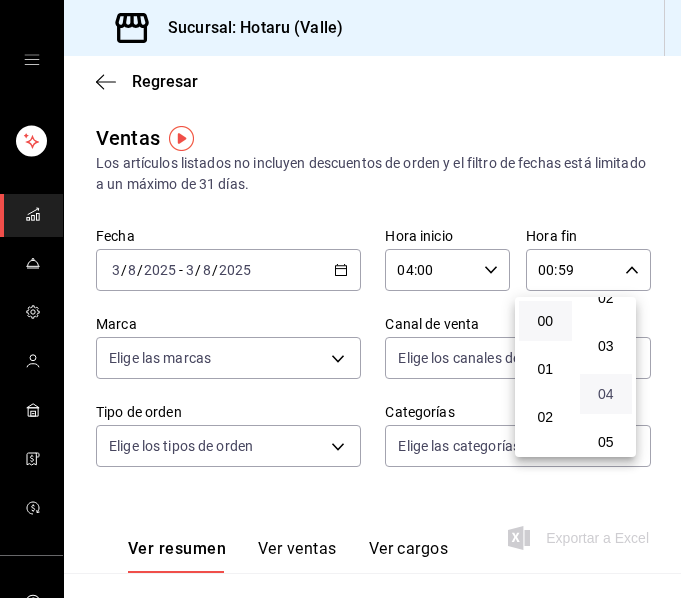 scroll, scrollTop: 0, scrollLeft: 0, axis: both 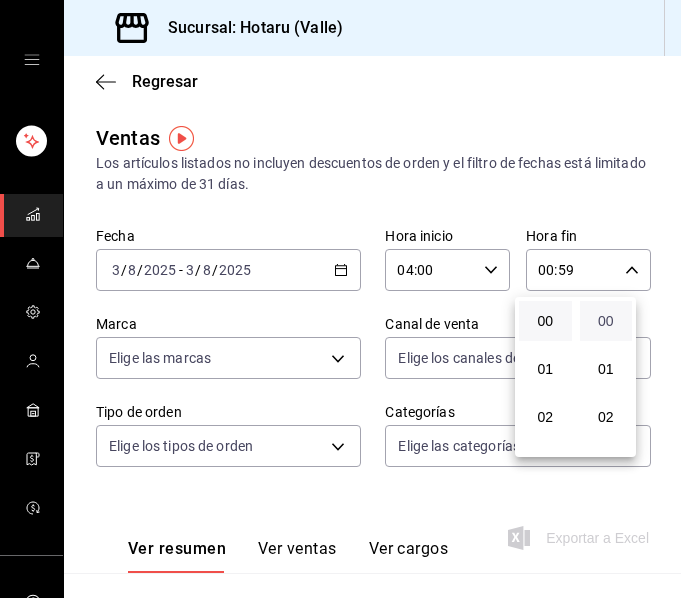 click on "00" at bounding box center (606, 321) 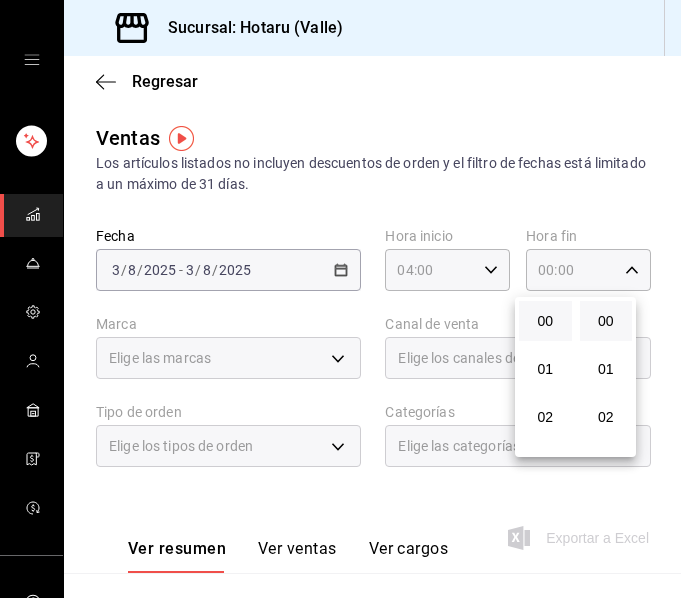 click at bounding box center (340, 299) 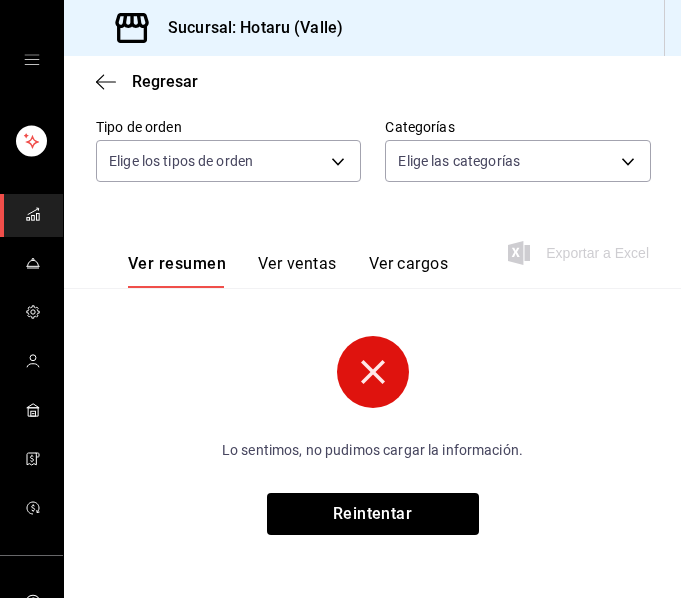 scroll, scrollTop: 286, scrollLeft: 0, axis: vertical 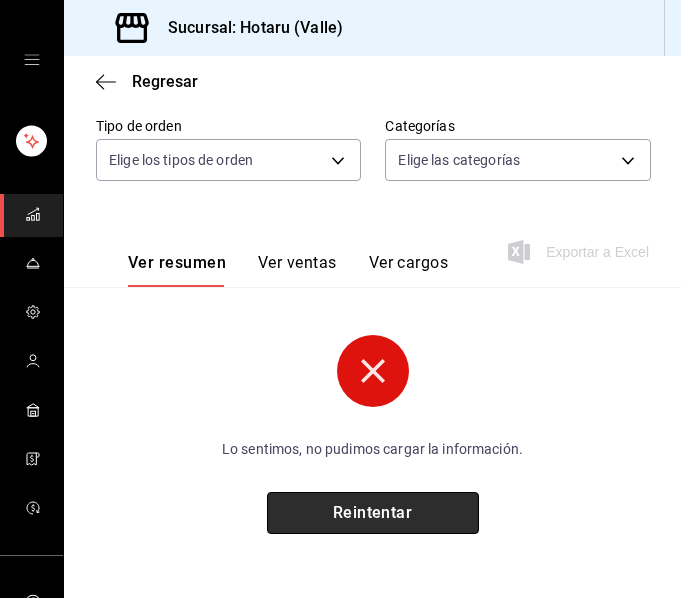 click on "Reintentar" at bounding box center (373, 513) 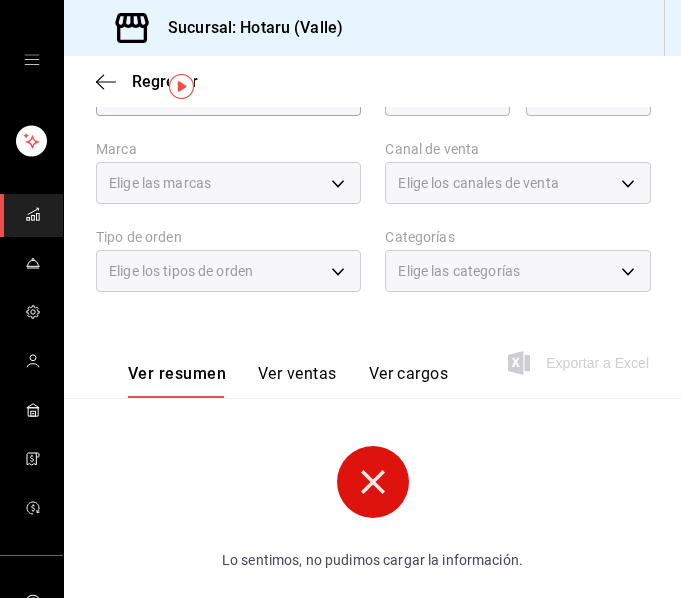 scroll, scrollTop: 0, scrollLeft: 0, axis: both 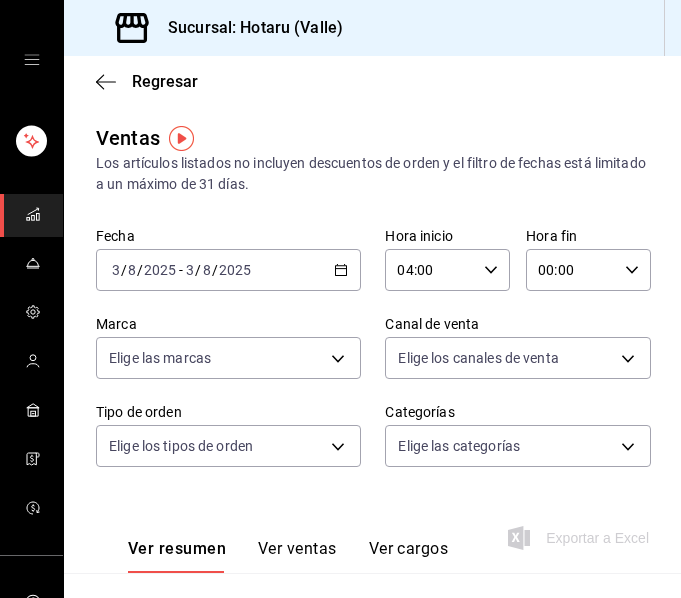 click 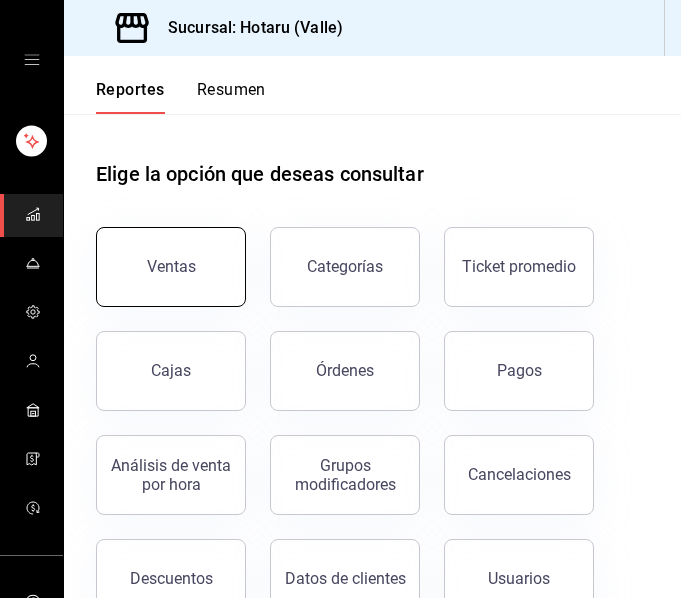 click on "Ventas" at bounding box center (171, 267) 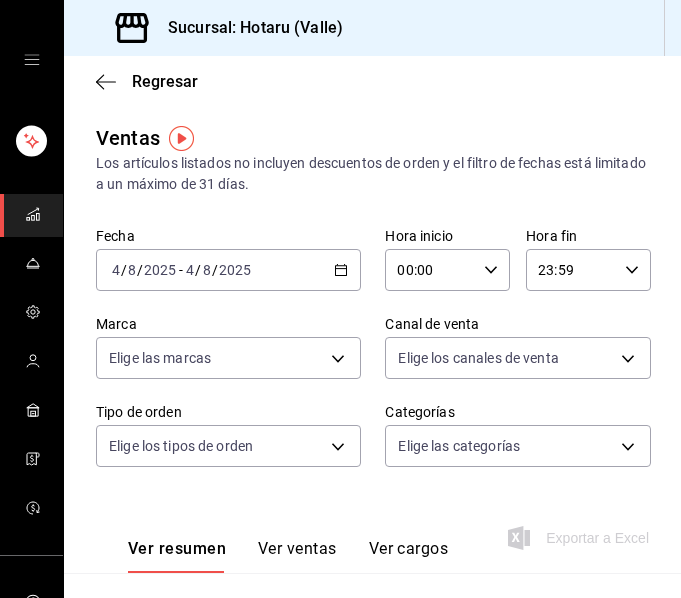 click 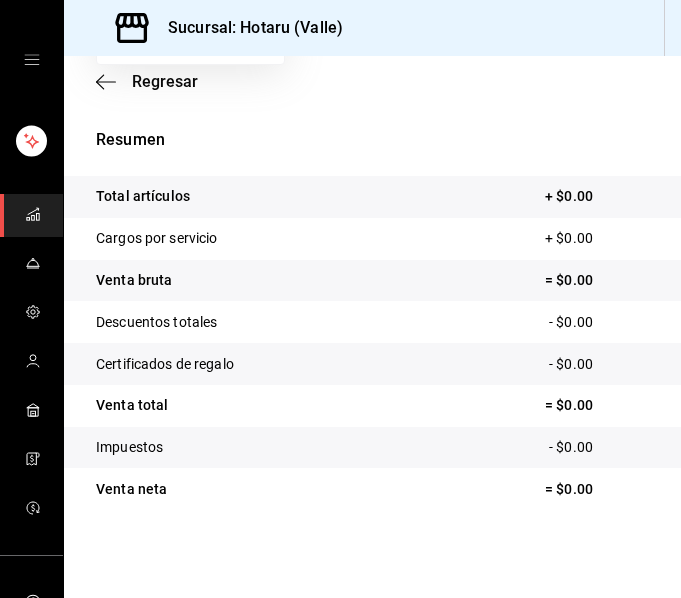 scroll, scrollTop: 69, scrollLeft: 0, axis: vertical 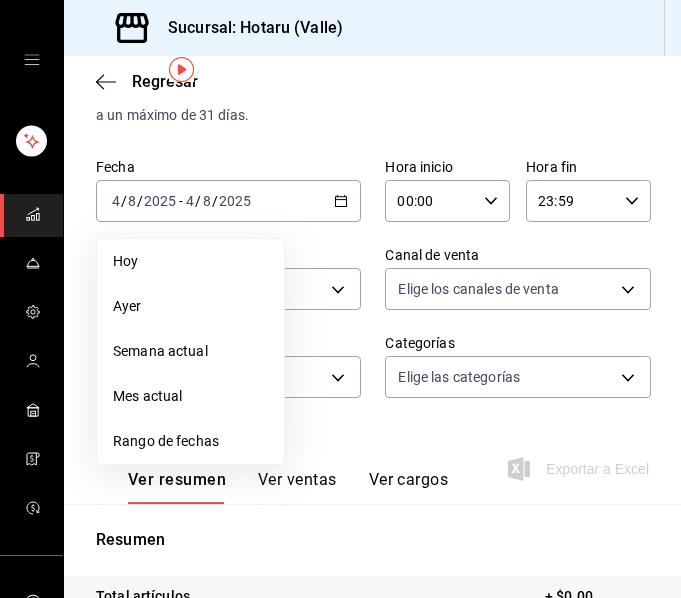 click on "Ayer" at bounding box center (190, 306) 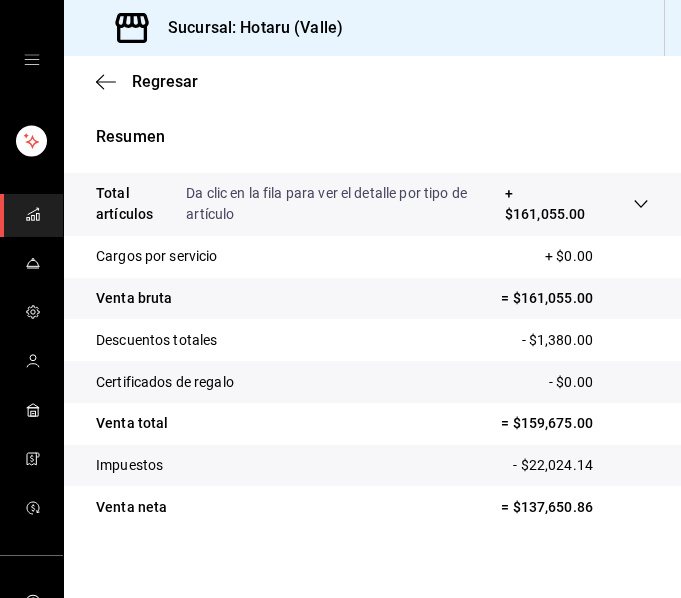 scroll, scrollTop: 490, scrollLeft: 0, axis: vertical 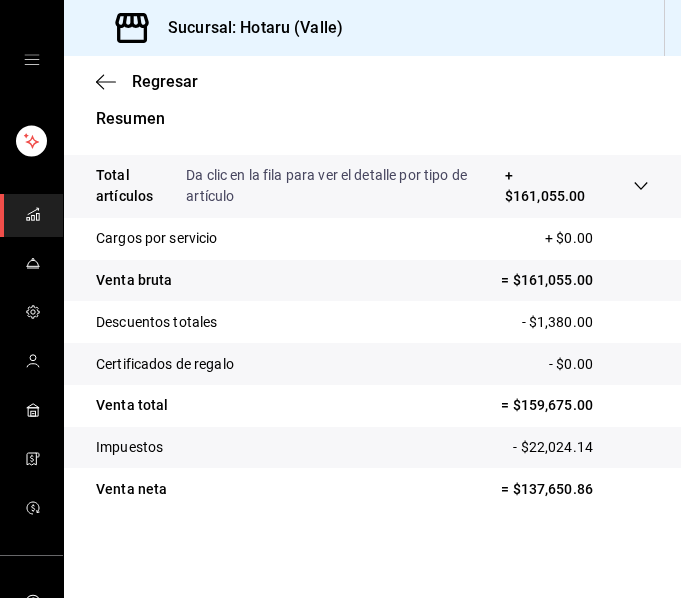 click 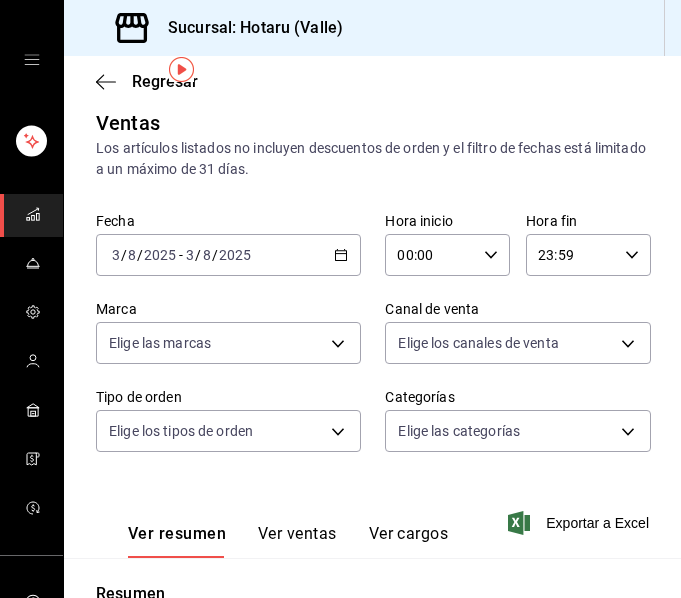 scroll, scrollTop: 0, scrollLeft: 0, axis: both 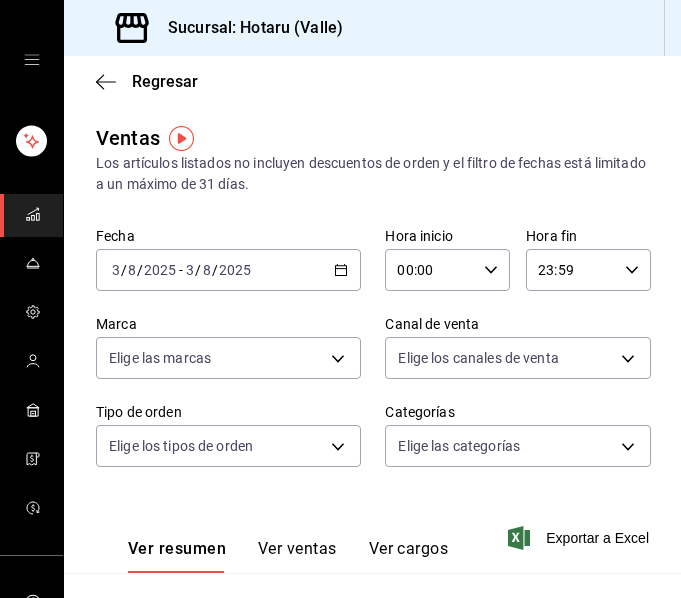 click 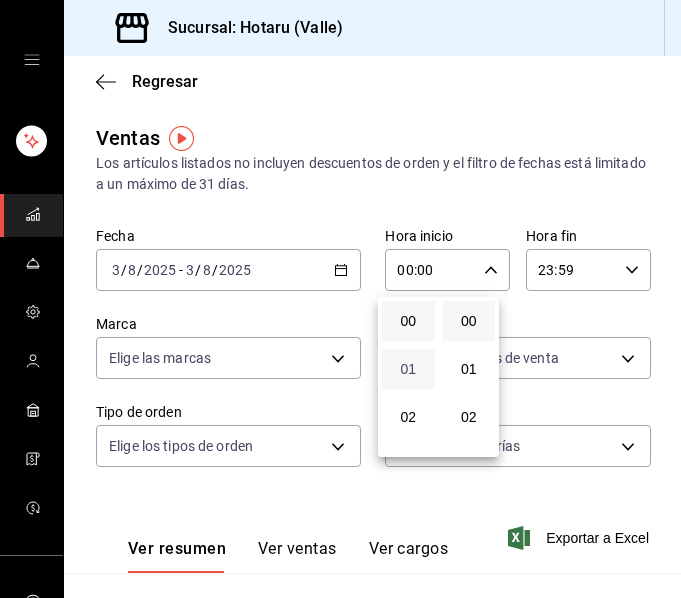 scroll, scrollTop: 300, scrollLeft: 0, axis: vertical 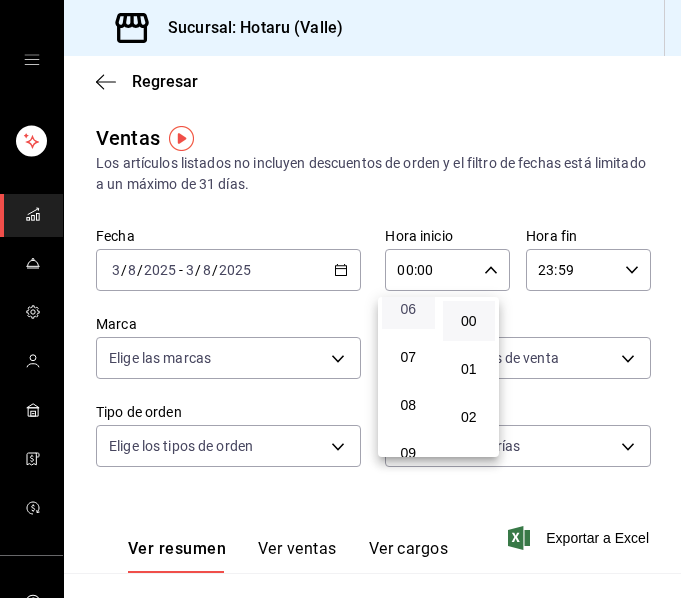 click on "06" at bounding box center [408, 309] 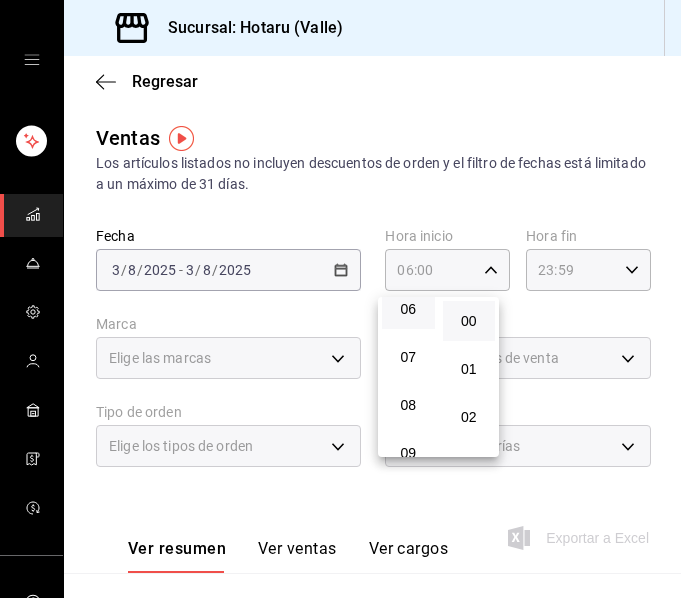click at bounding box center [340, 299] 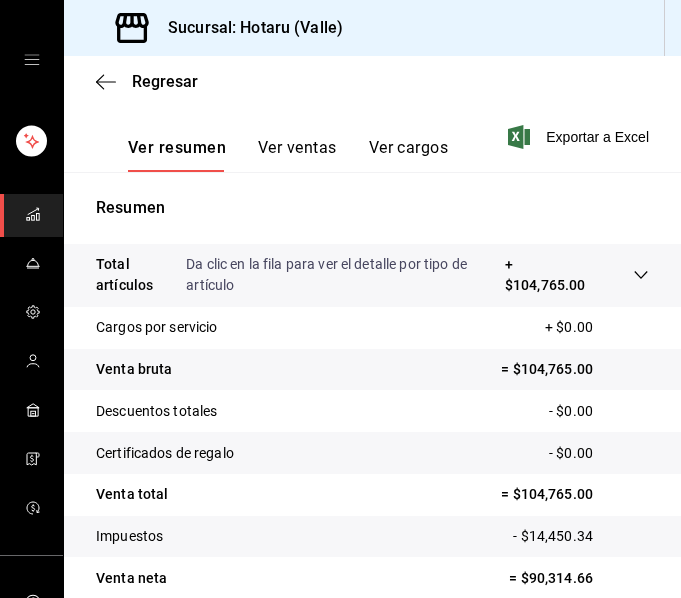 scroll, scrollTop: 490, scrollLeft: 0, axis: vertical 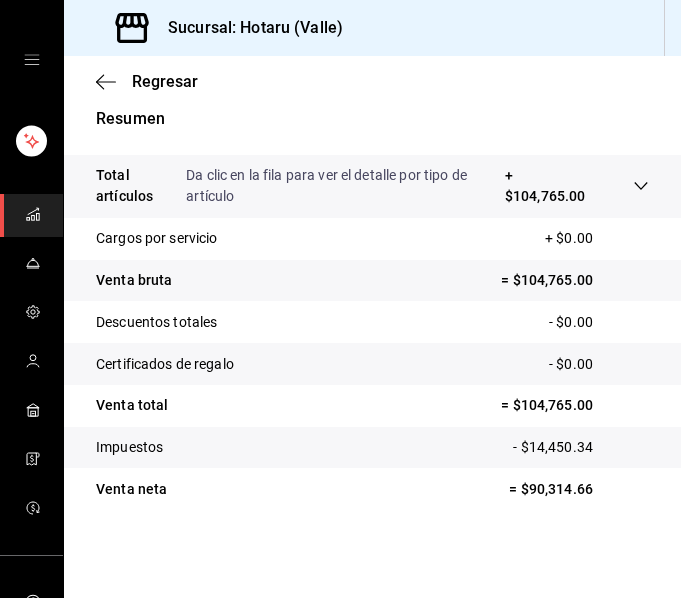 click 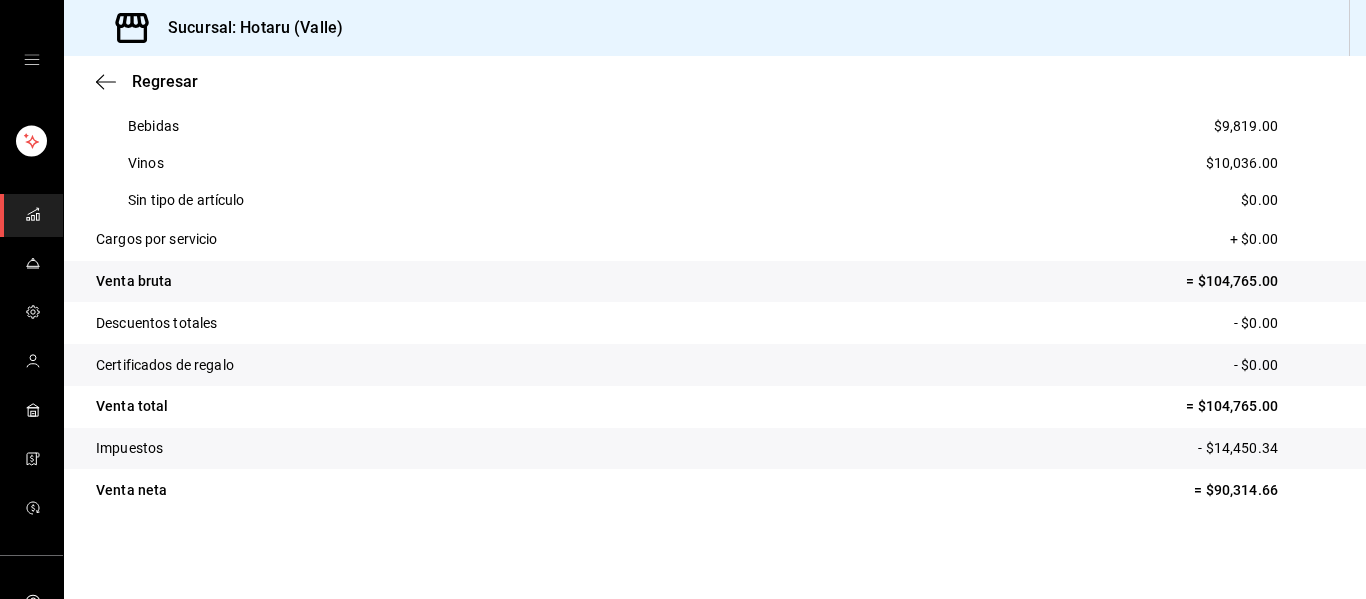 scroll, scrollTop: 507, scrollLeft: 0, axis: vertical 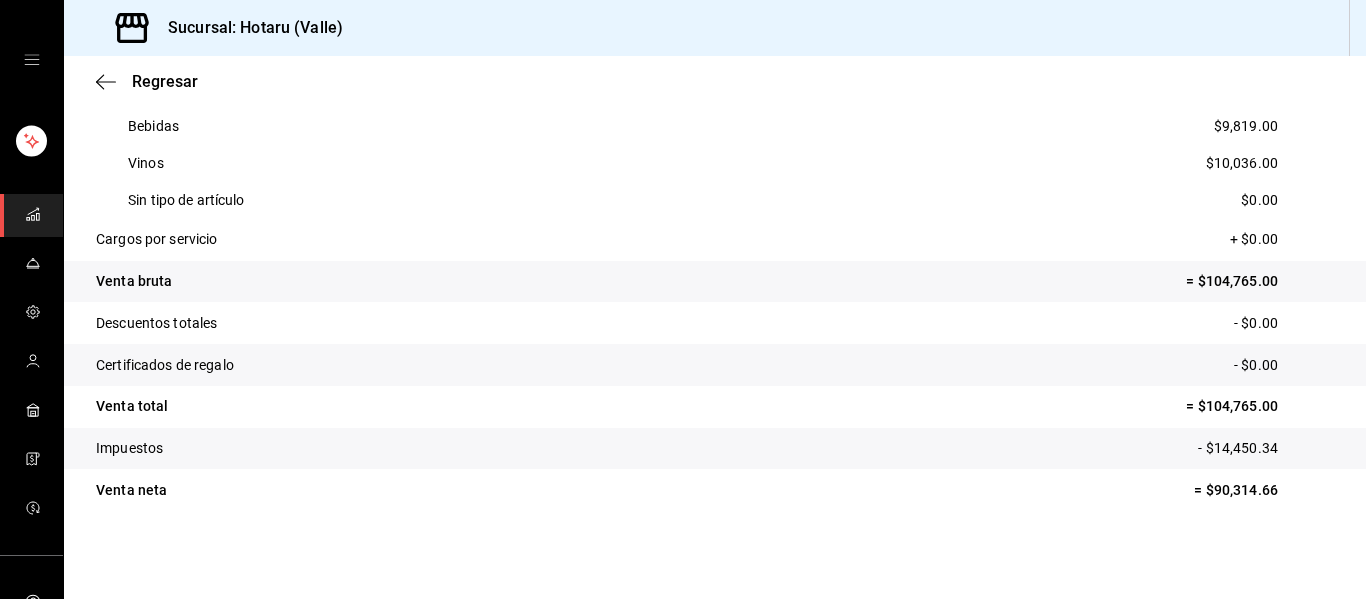 click 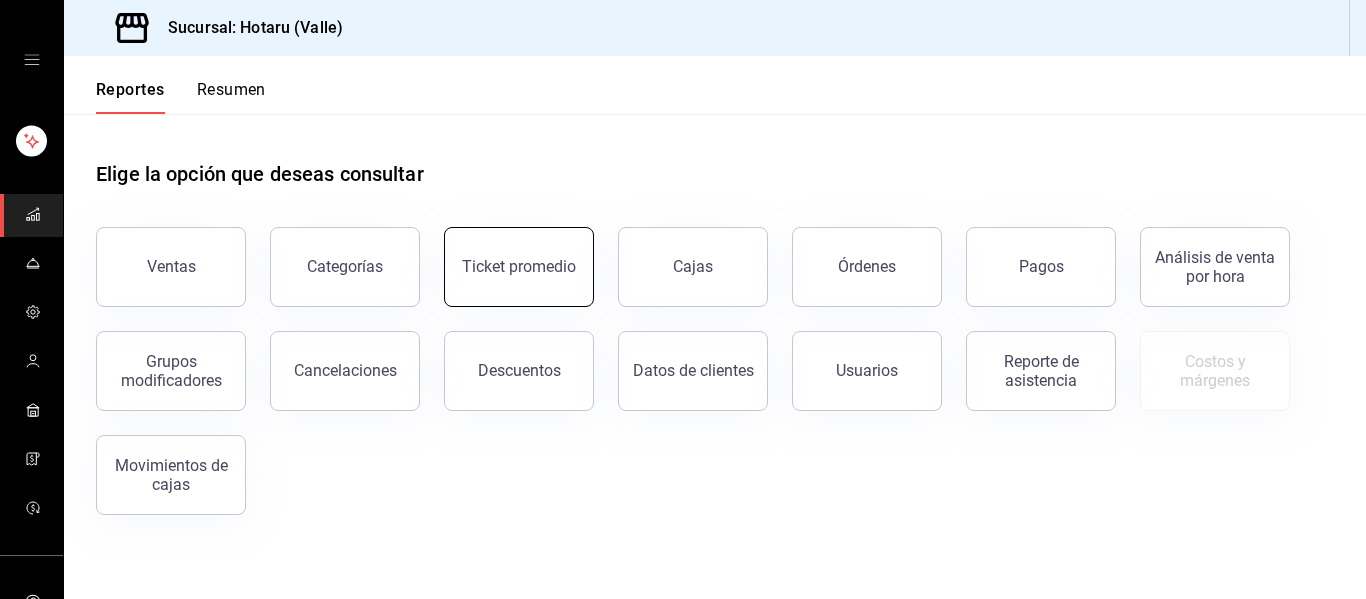click on "Ticket promedio" at bounding box center [519, 267] 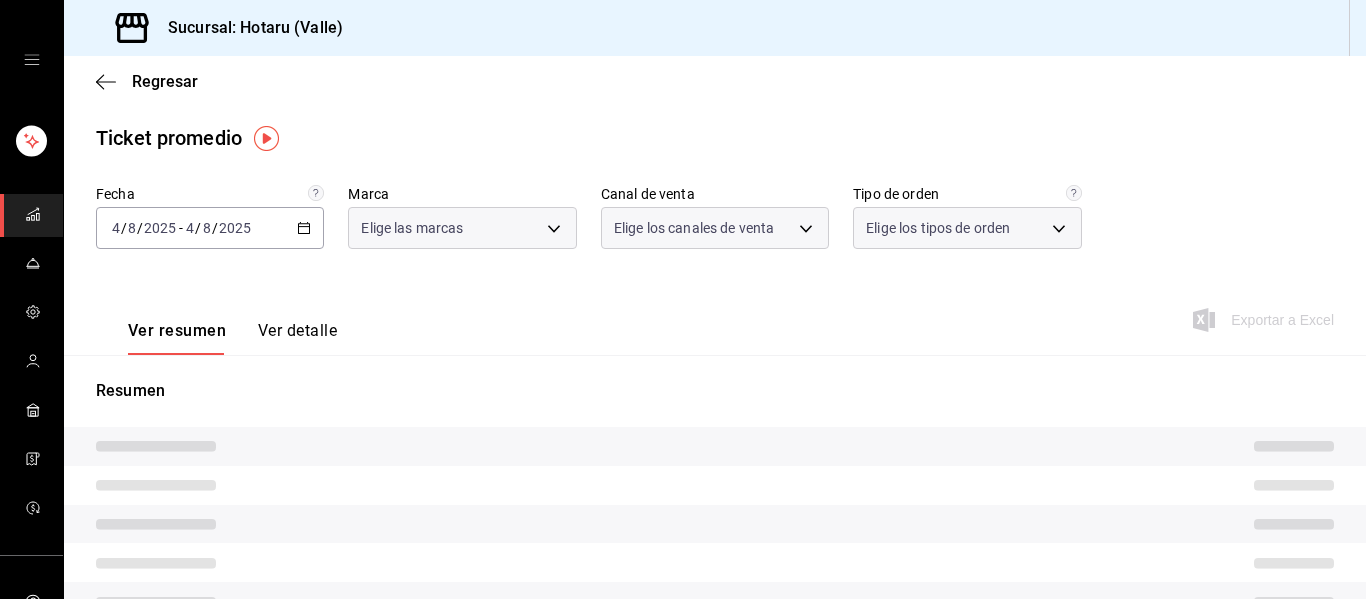 type on "c6f689f8-63fd-49a8-a607-35aea03ac6a9,619c758d-7c36-49c6-a756-e52d453908cb" 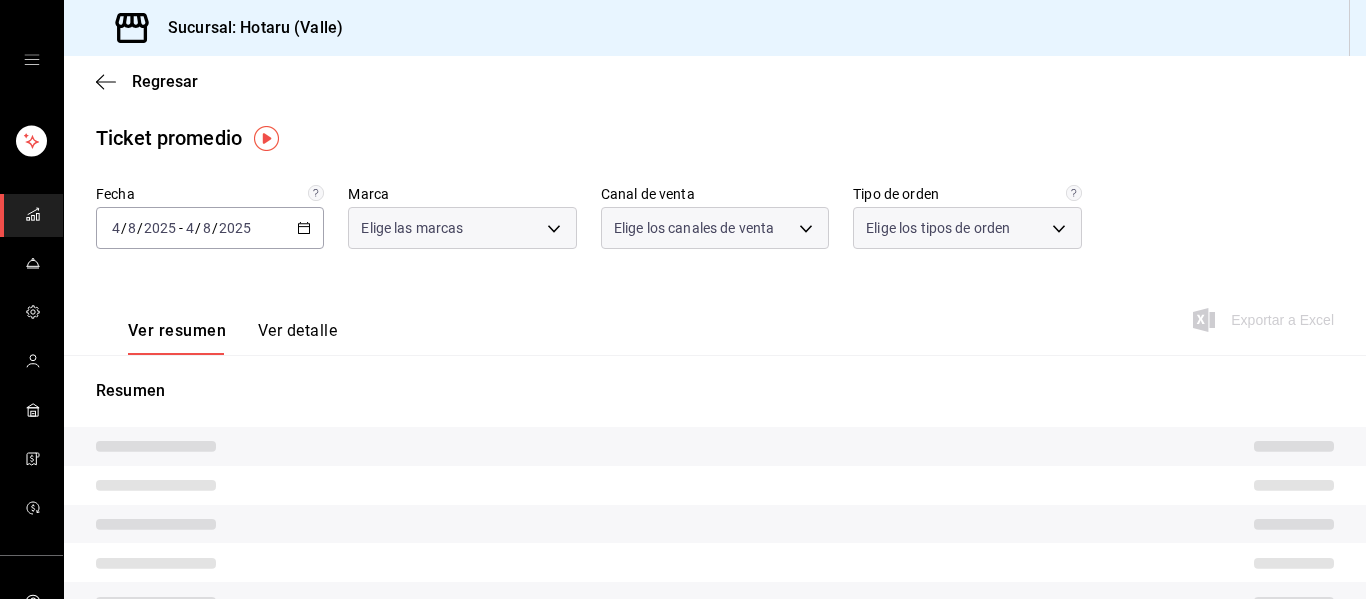 type on "PARROT,UBER_EATS,RAPPI,DIDI_FOOD,ONLINE" 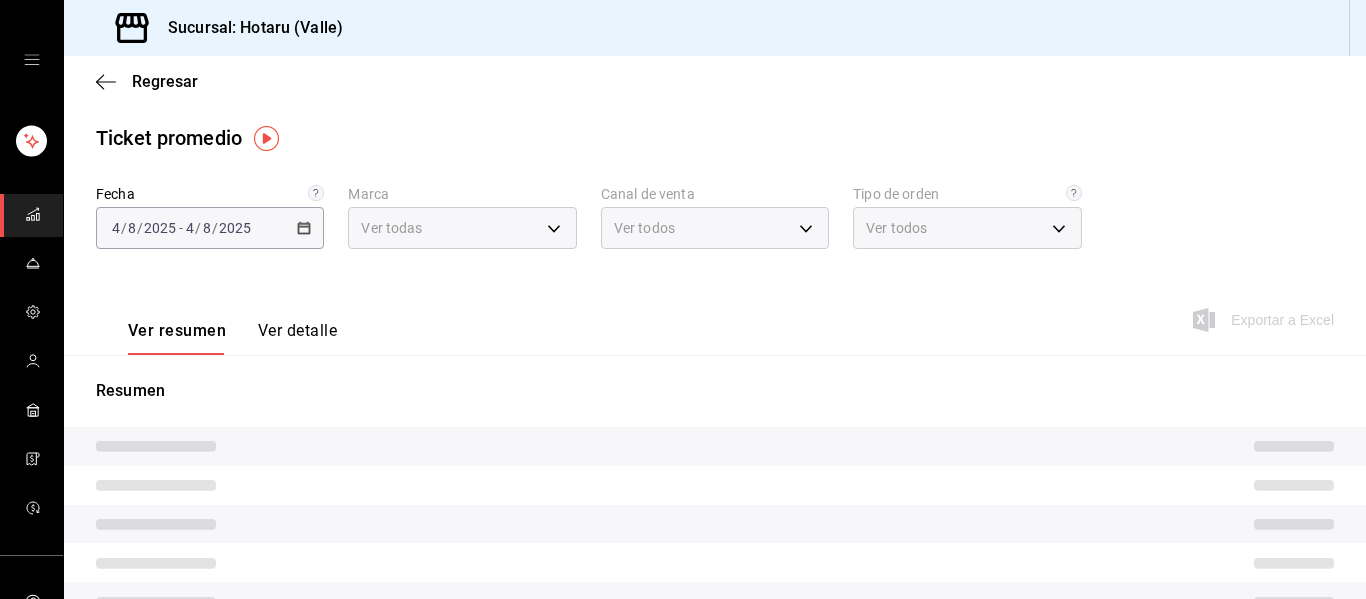 click on "2025-08-04 4 / 8 / 2025 - 2025-08-04 4 / 8 / 2025" at bounding box center [210, 228] 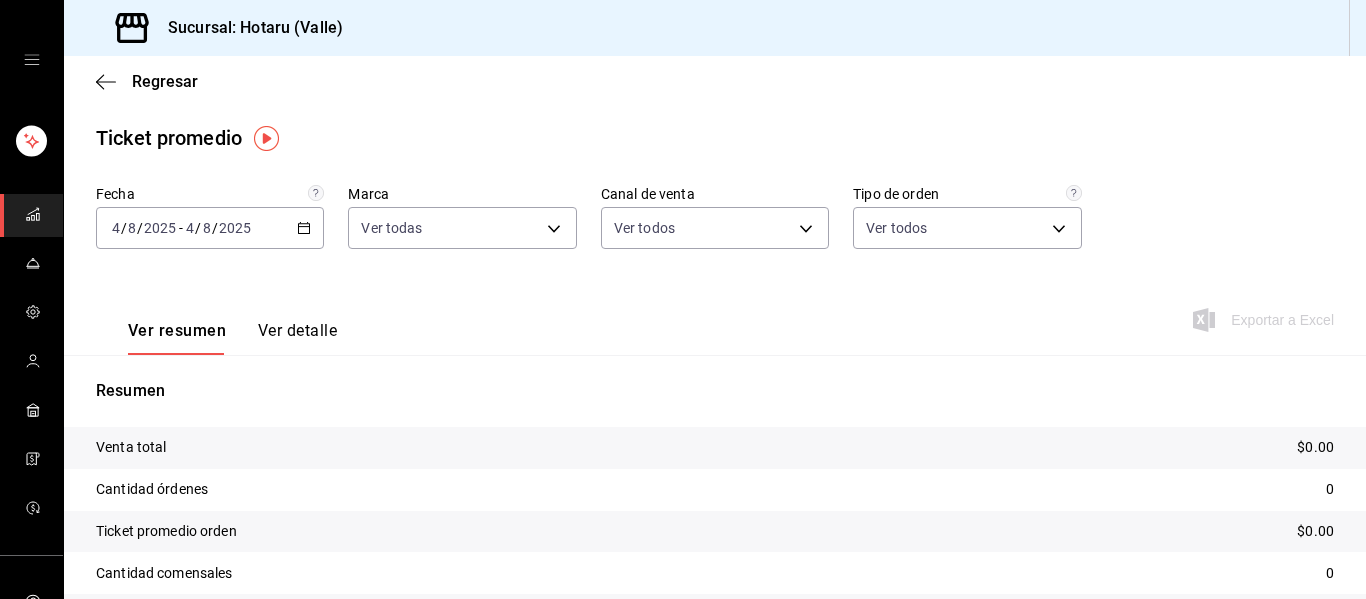 click 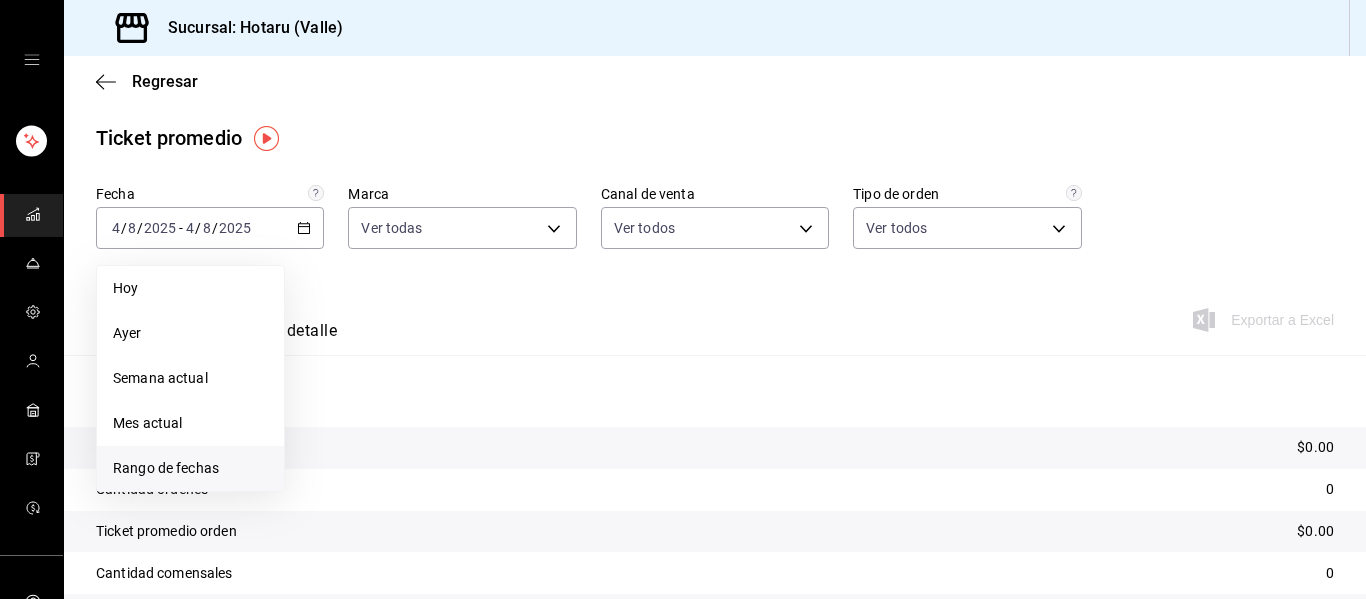 click on "Rango de fechas" at bounding box center (190, 468) 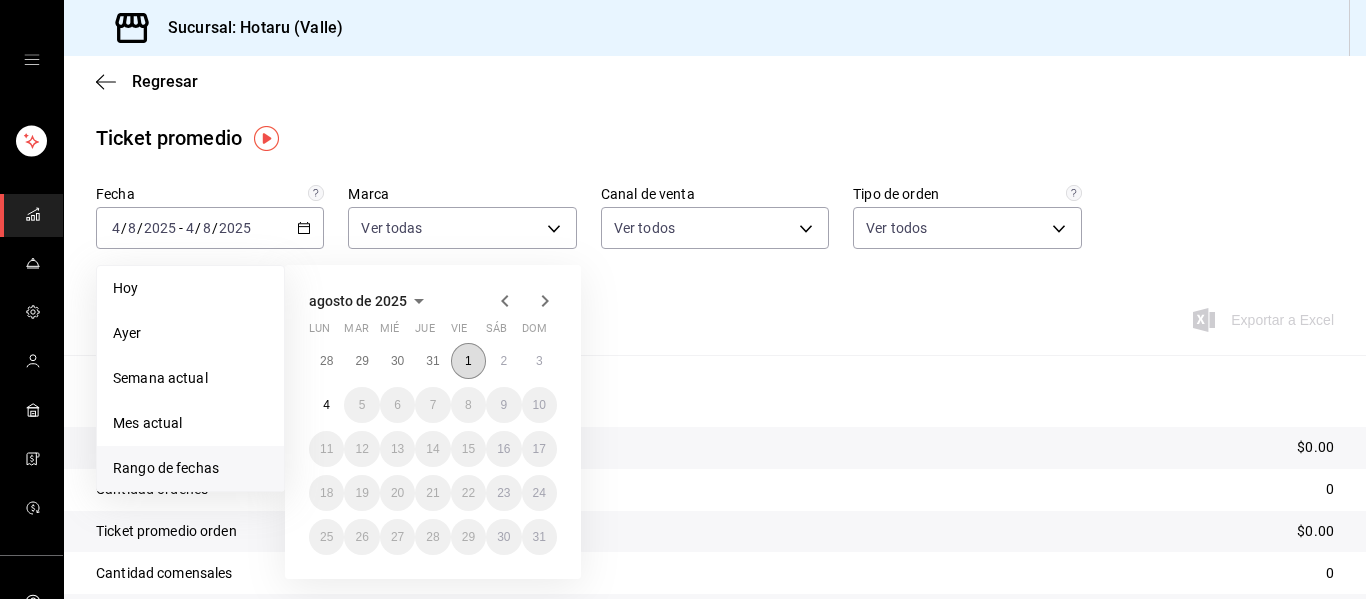 click on "1" at bounding box center (468, 361) 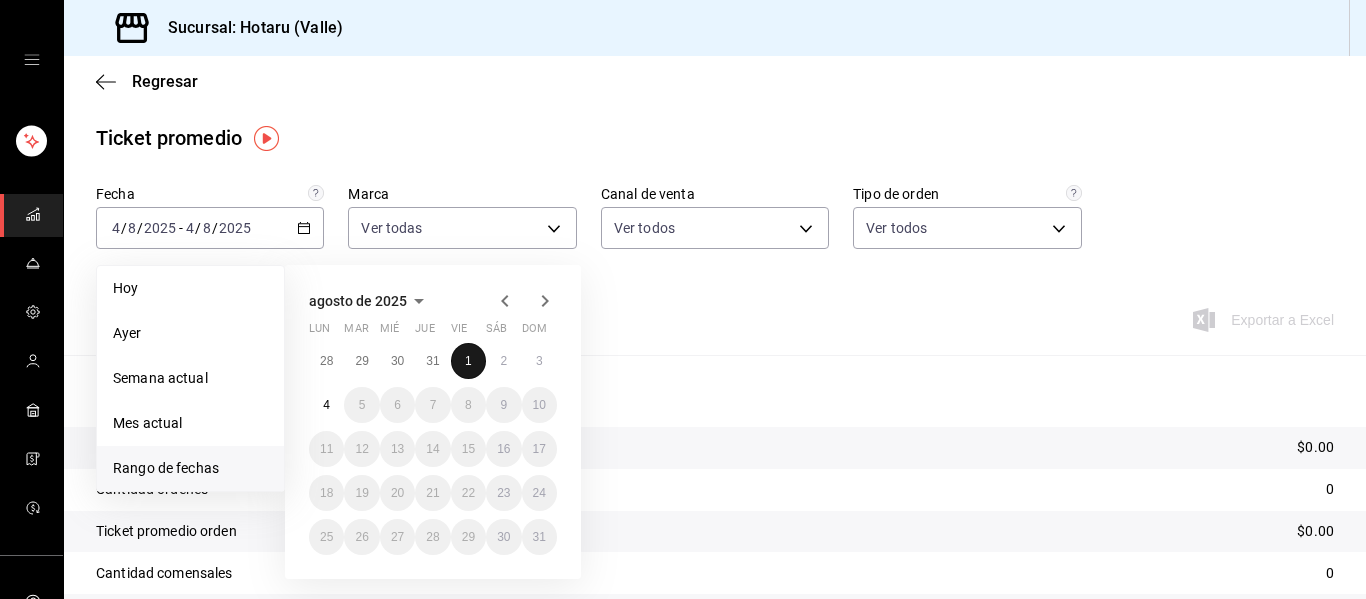 click on "1" at bounding box center [468, 361] 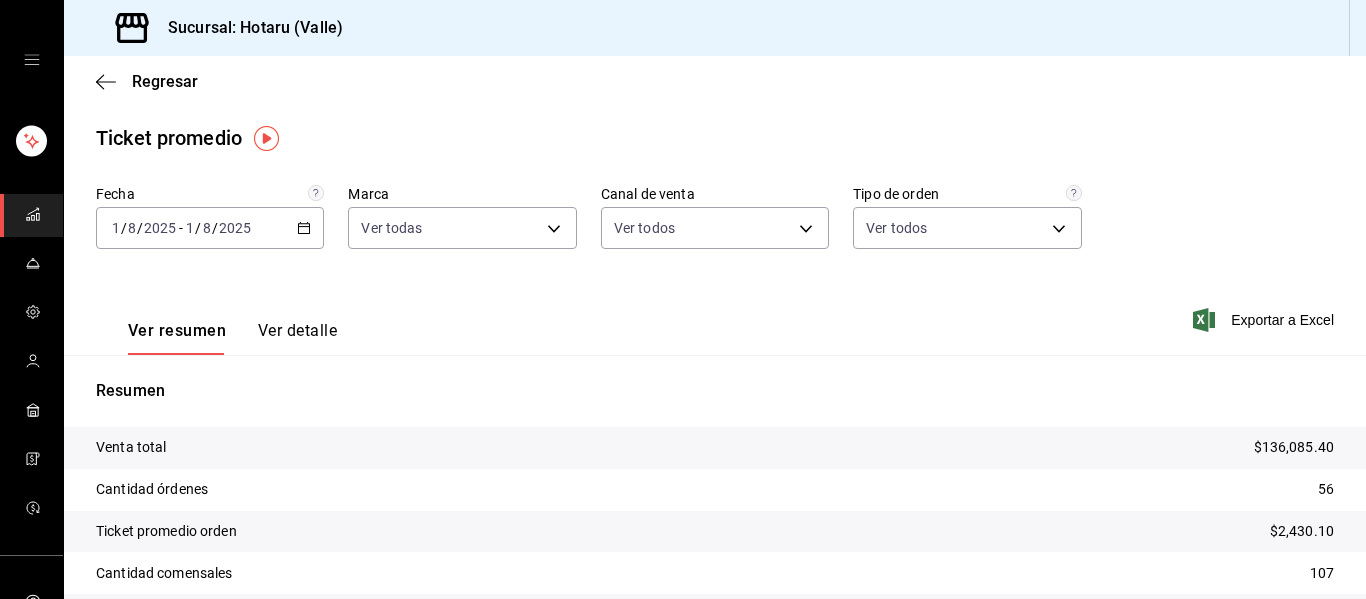 click on "2025-08-01 1 / 8 / 2025 - 2025-08-01 1 / 8 / 2025" at bounding box center [210, 228] 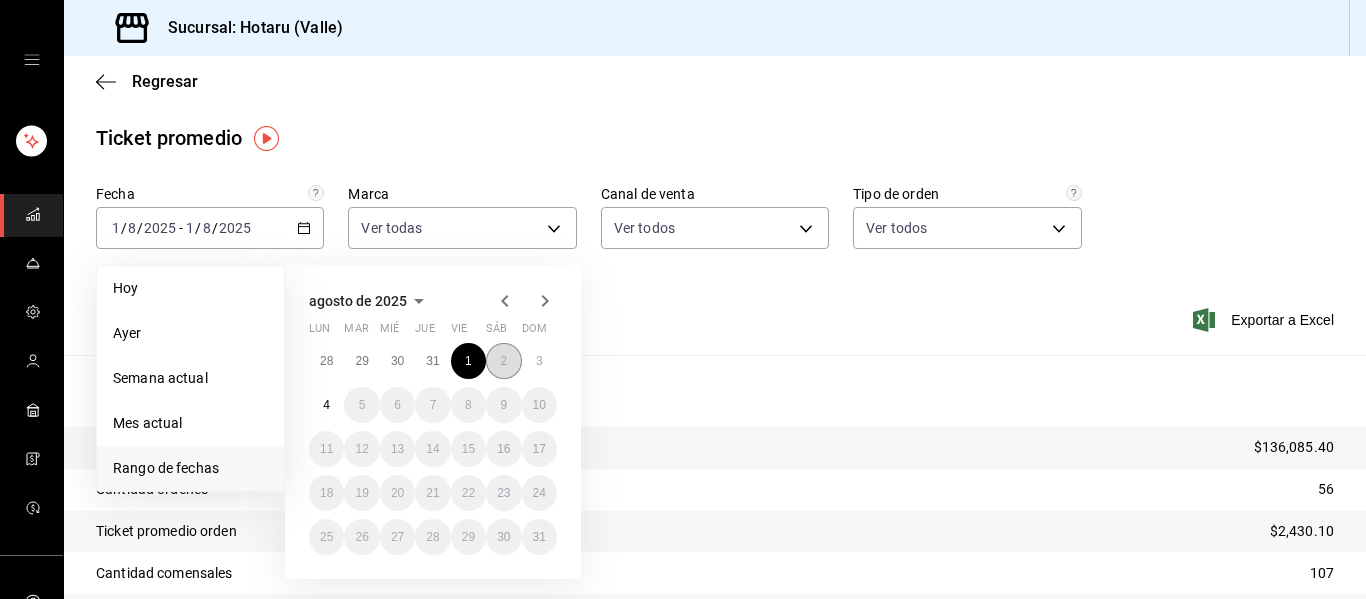 click on "2" at bounding box center (503, 361) 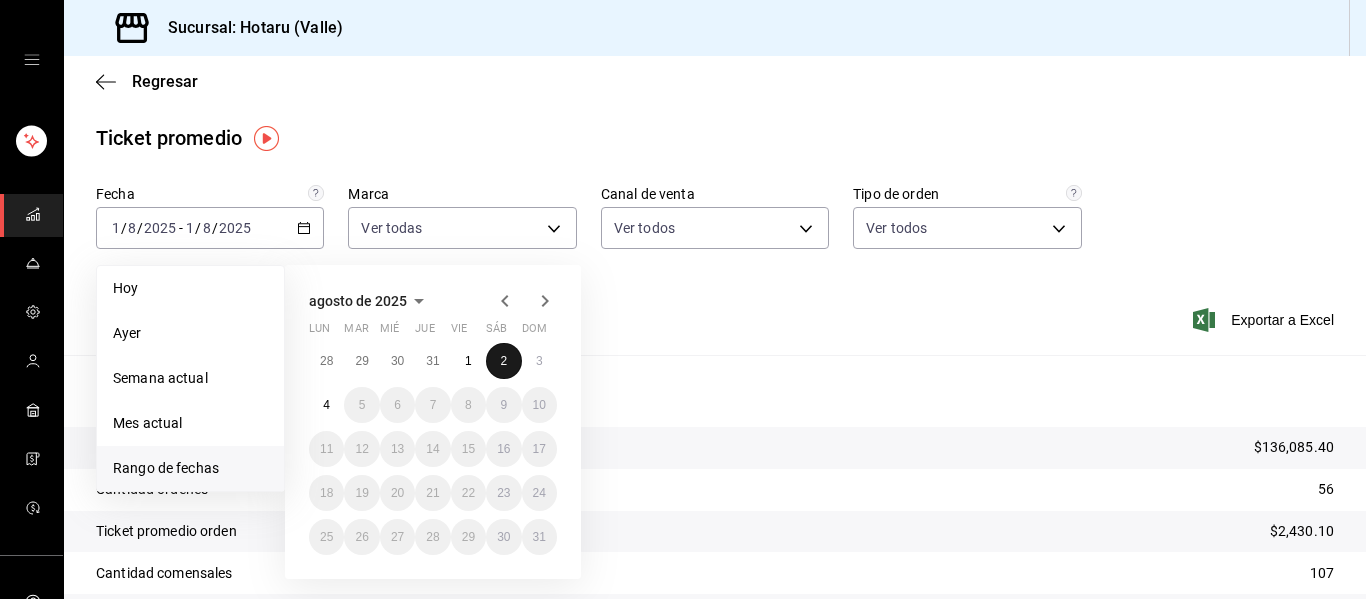 click on "2" at bounding box center (503, 361) 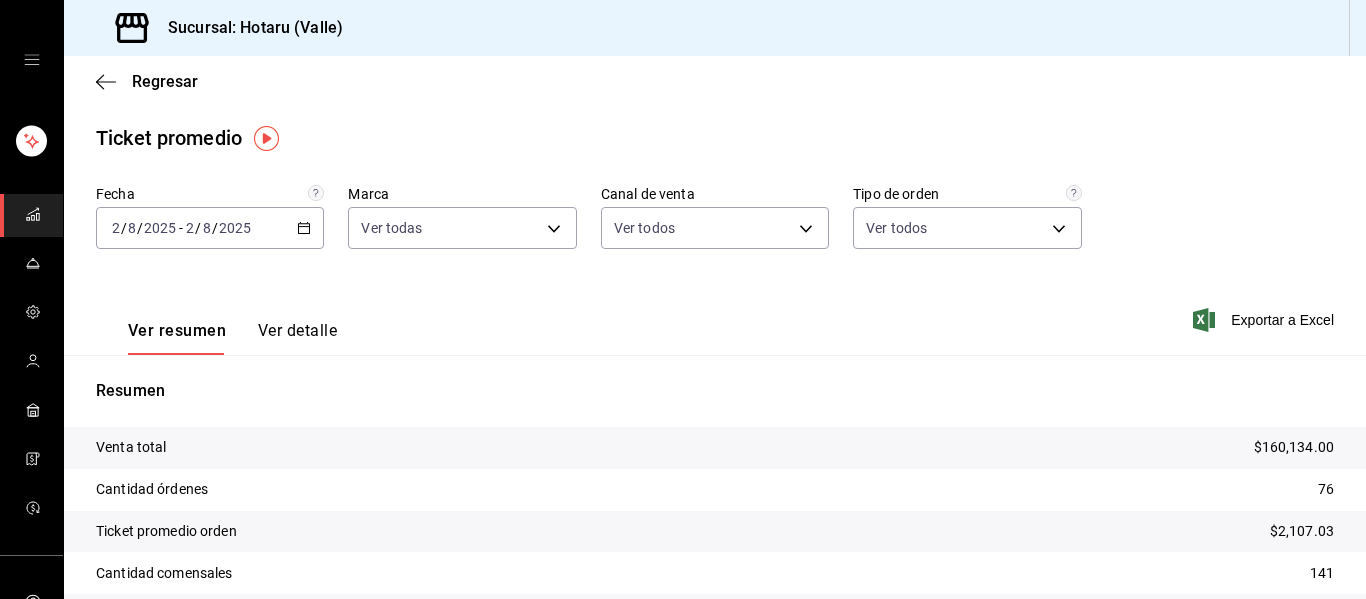 click on "2025-08-02 2 / 8 / 2025 - 2025-08-02 2 / 8 / 2025" at bounding box center [210, 228] 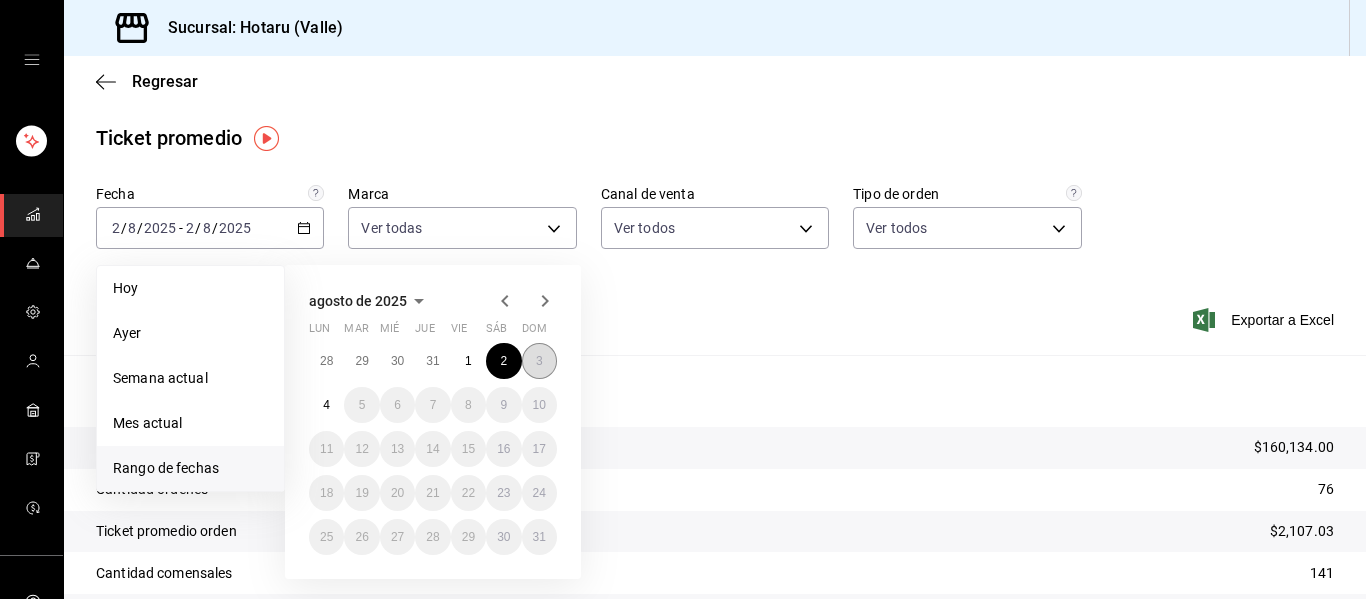 click on "3" at bounding box center (539, 361) 